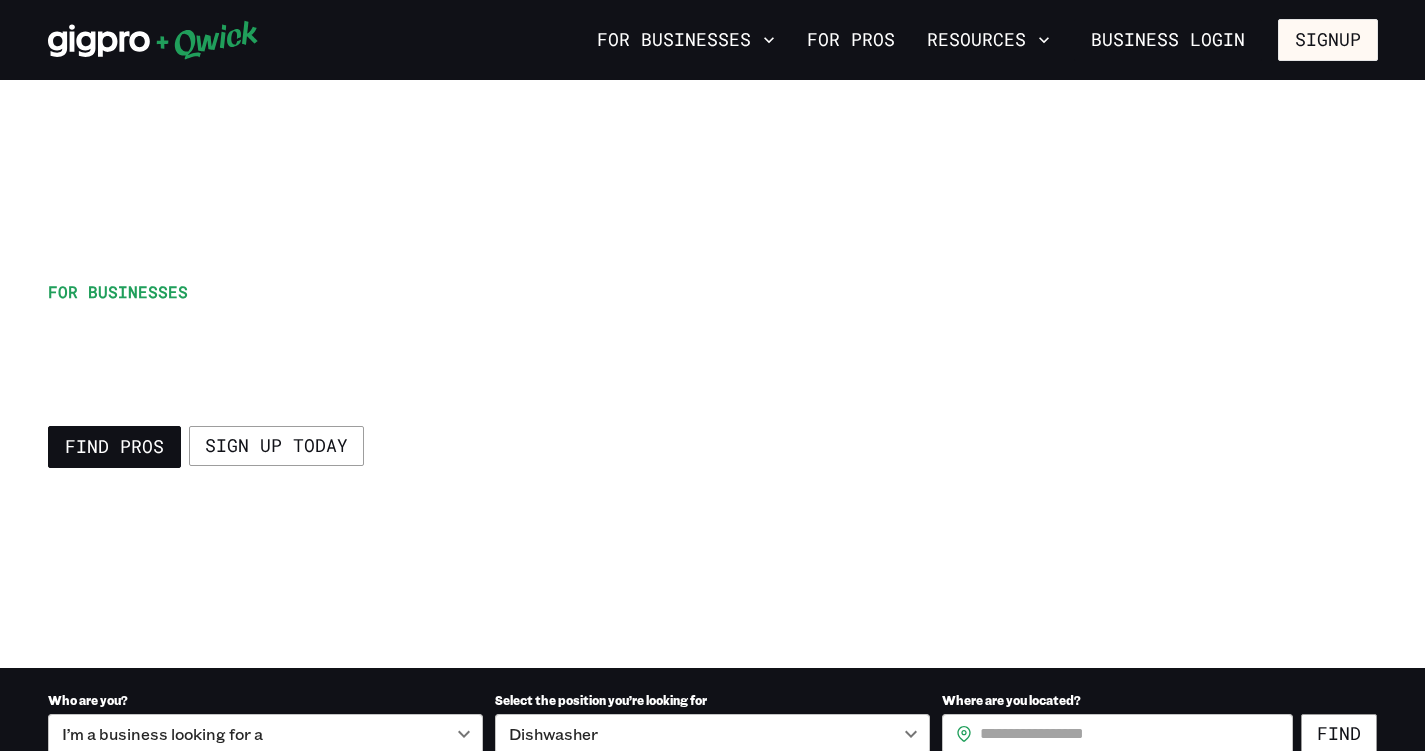 scroll, scrollTop: 0, scrollLeft: 0, axis: both 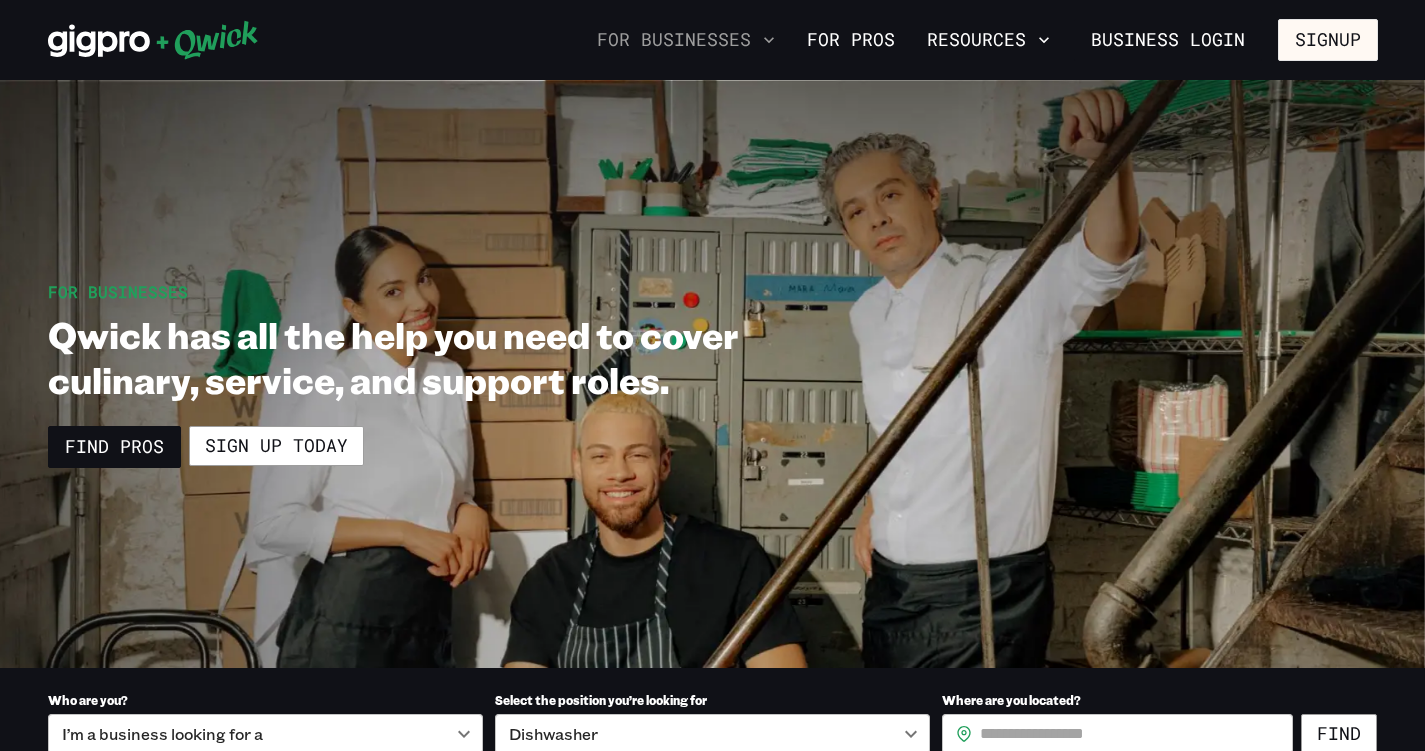 click on "For Businesses" at bounding box center (686, 40) 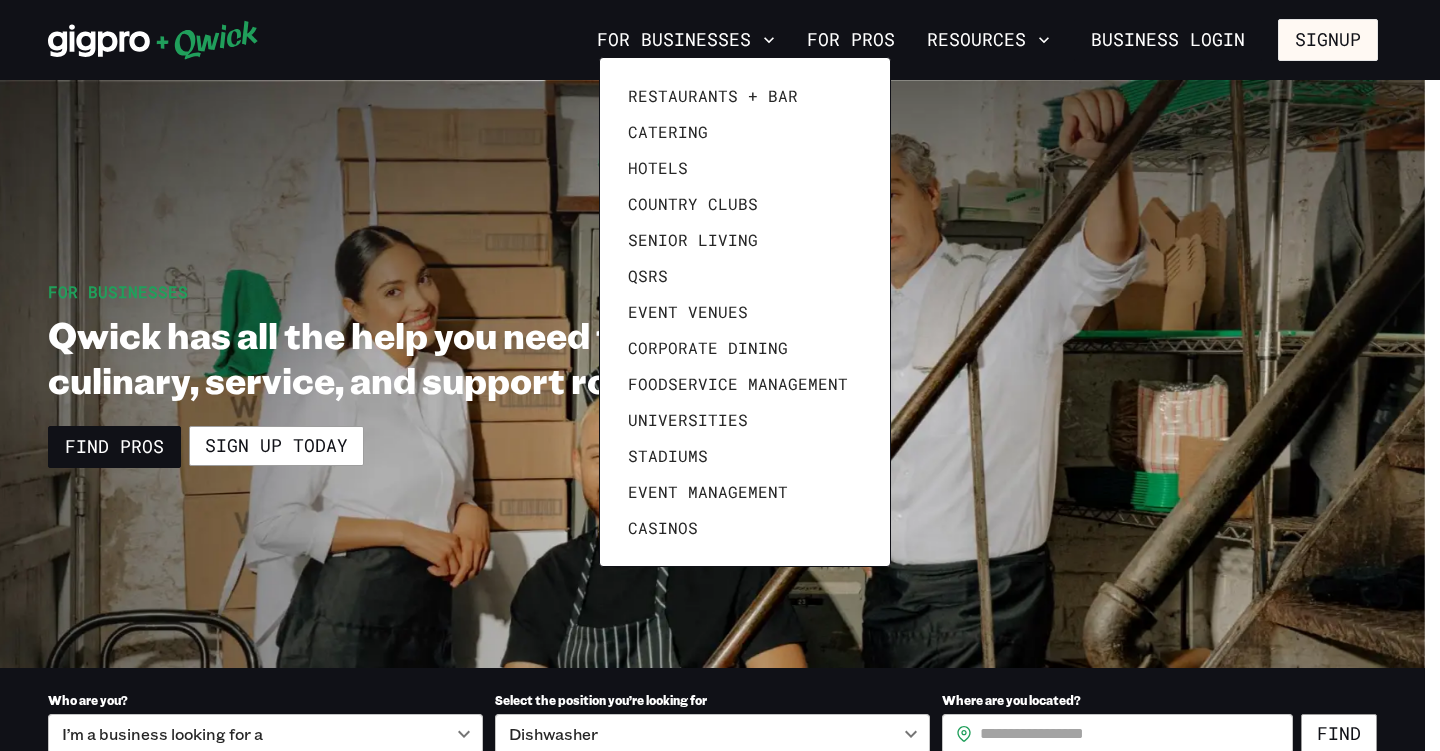 click at bounding box center [720, 375] 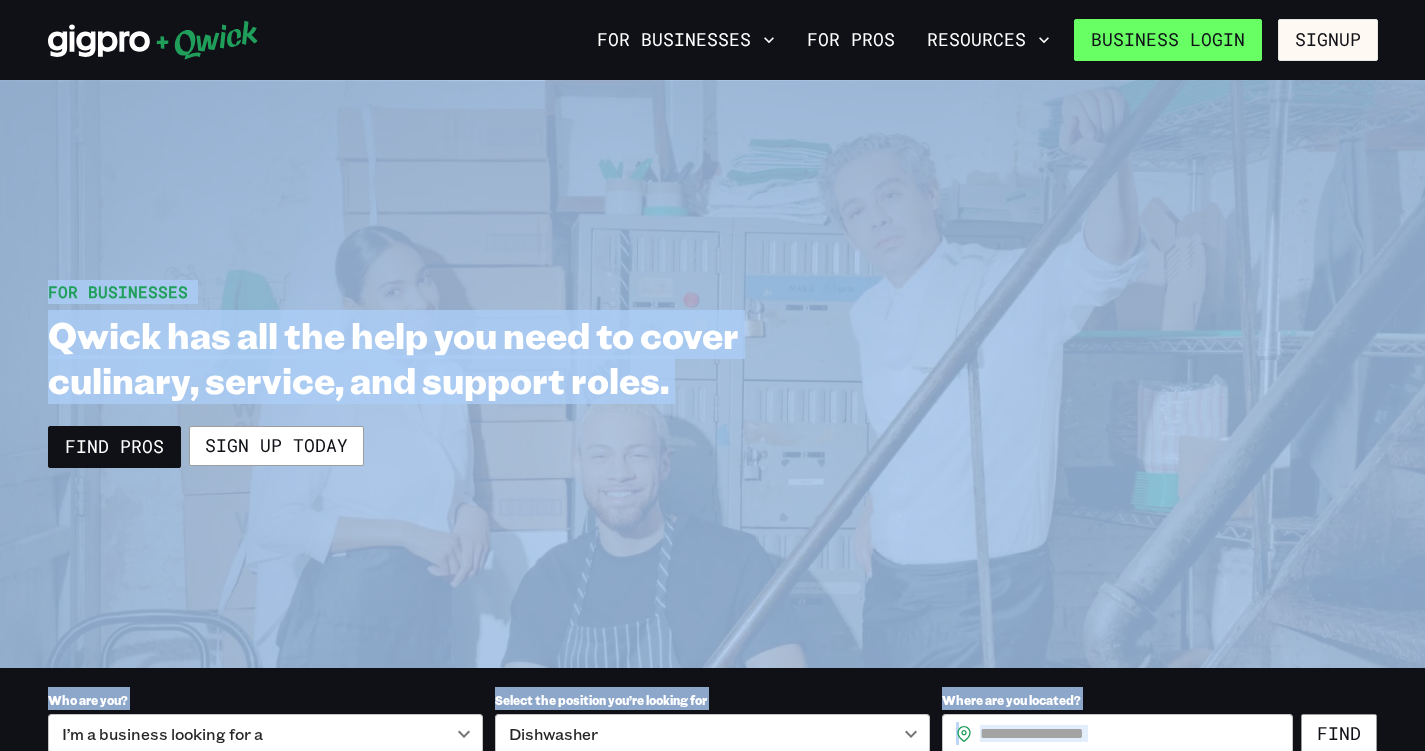 drag, startPoint x: 863, startPoint y: 39, endPoint x: 1153, endPoint y: 47, distance: 290.11032 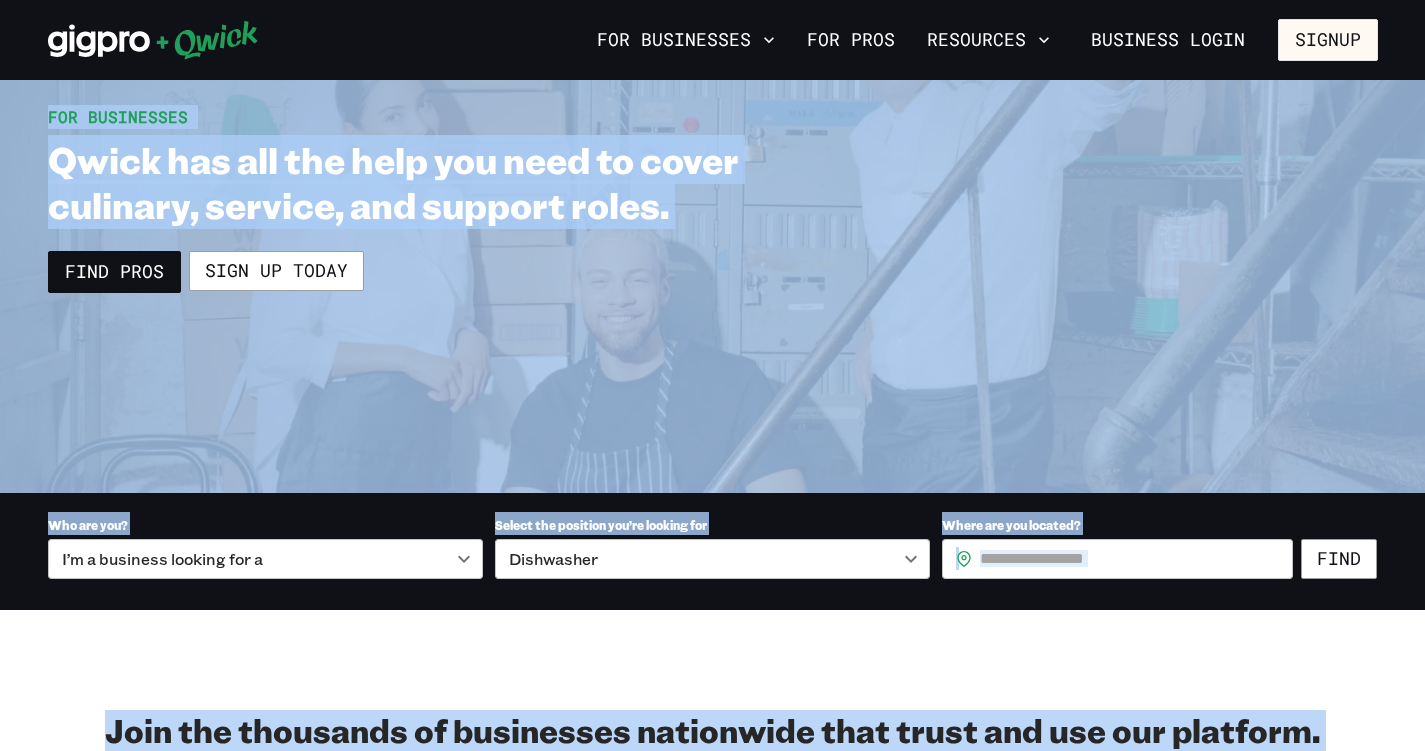 scroll, scrollTop: 545, scrollLeft: 0, axis: vertical 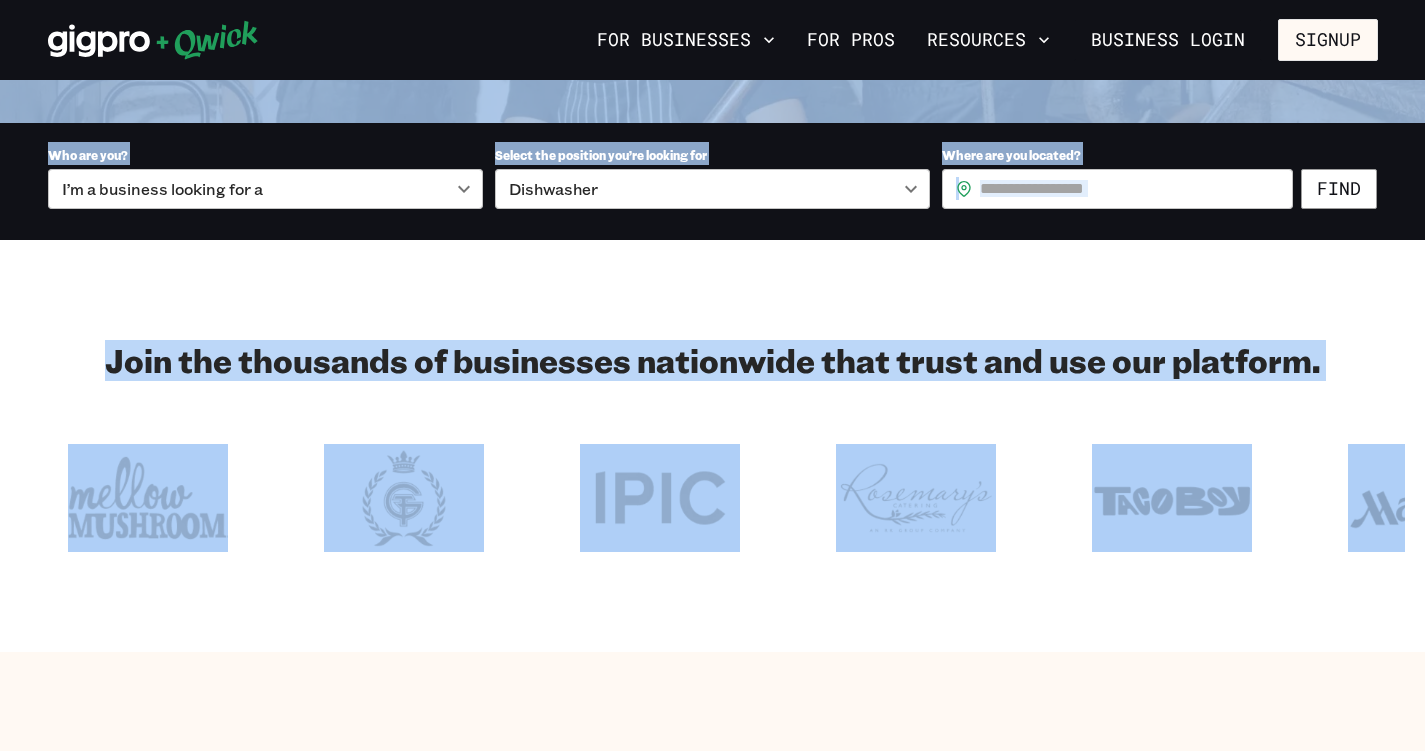 click on "Join the thousands of businesses nationwide that trust and use our platform." at bounding box center [712, 446] 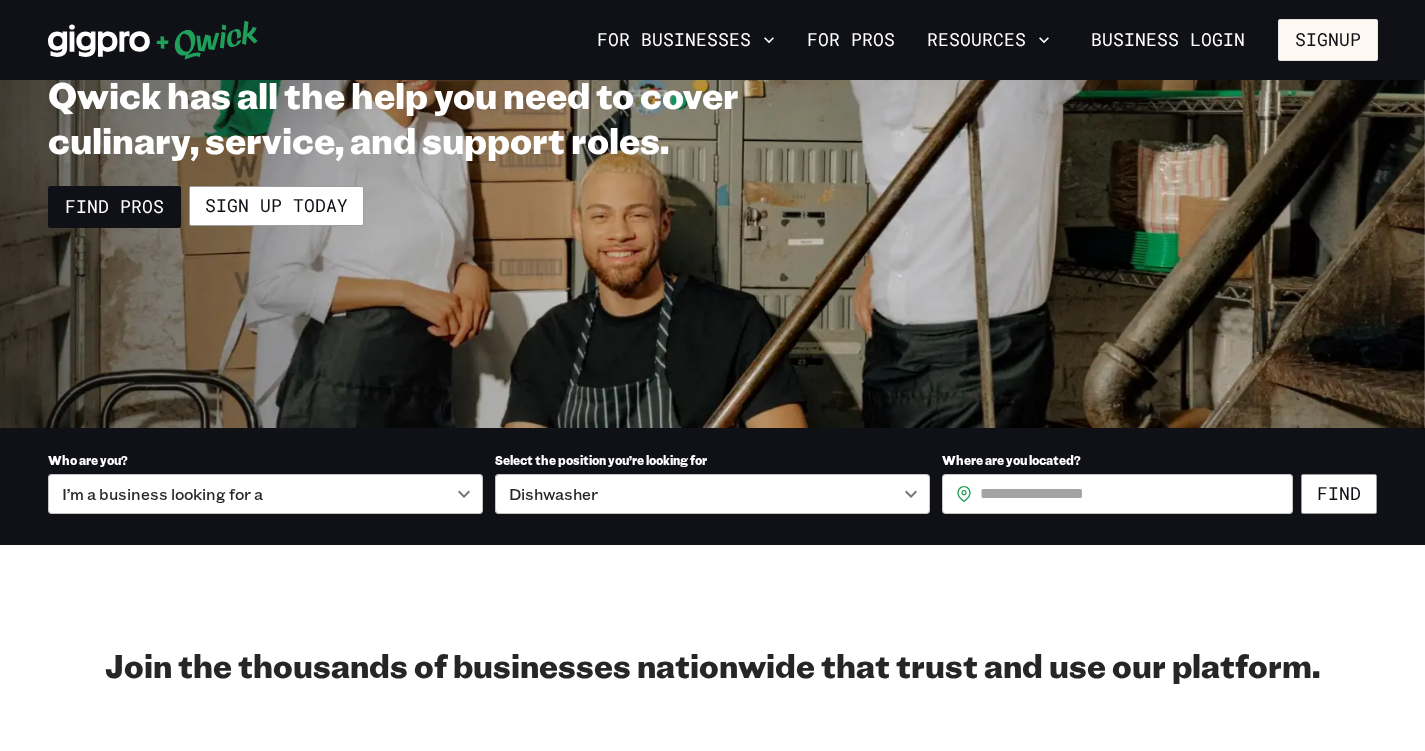 scroll, scrollTop: 0, scrollLeft: 0, axis: both 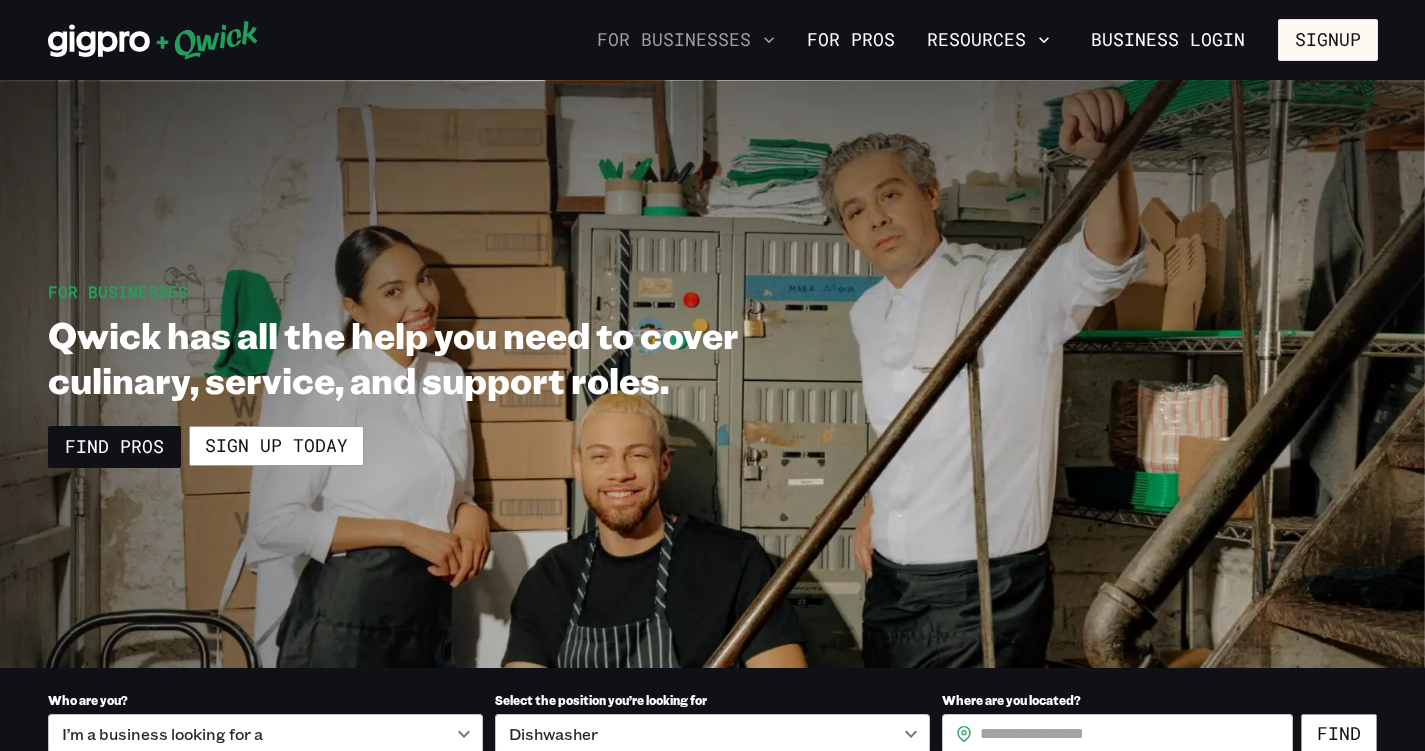 click on "For Businesses" at bounding box center [686, 40] 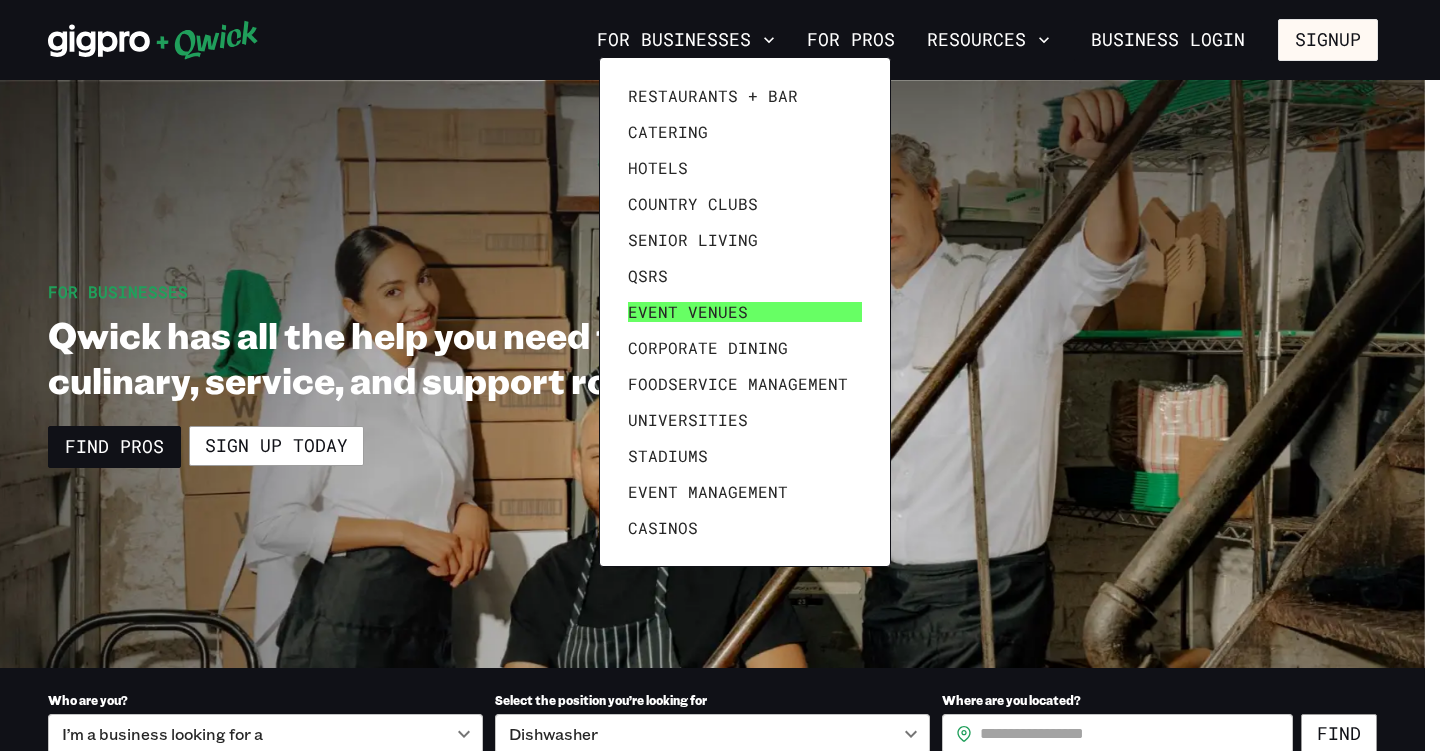 click on "Event Venues" at bounding box center [688, 312] 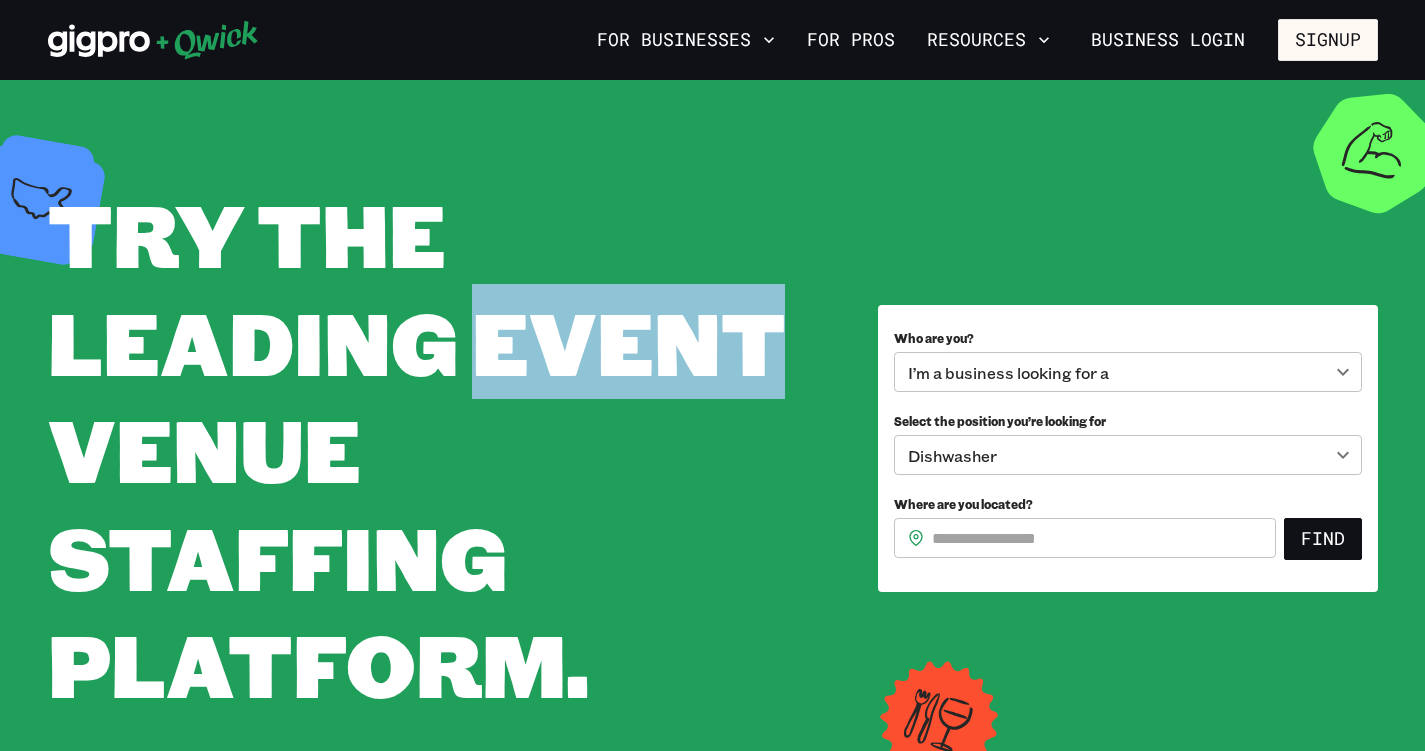 click on "TRY THE LEADING EVENT VENUE STAFFING PLATFORM." at bounding box center [435, 449] 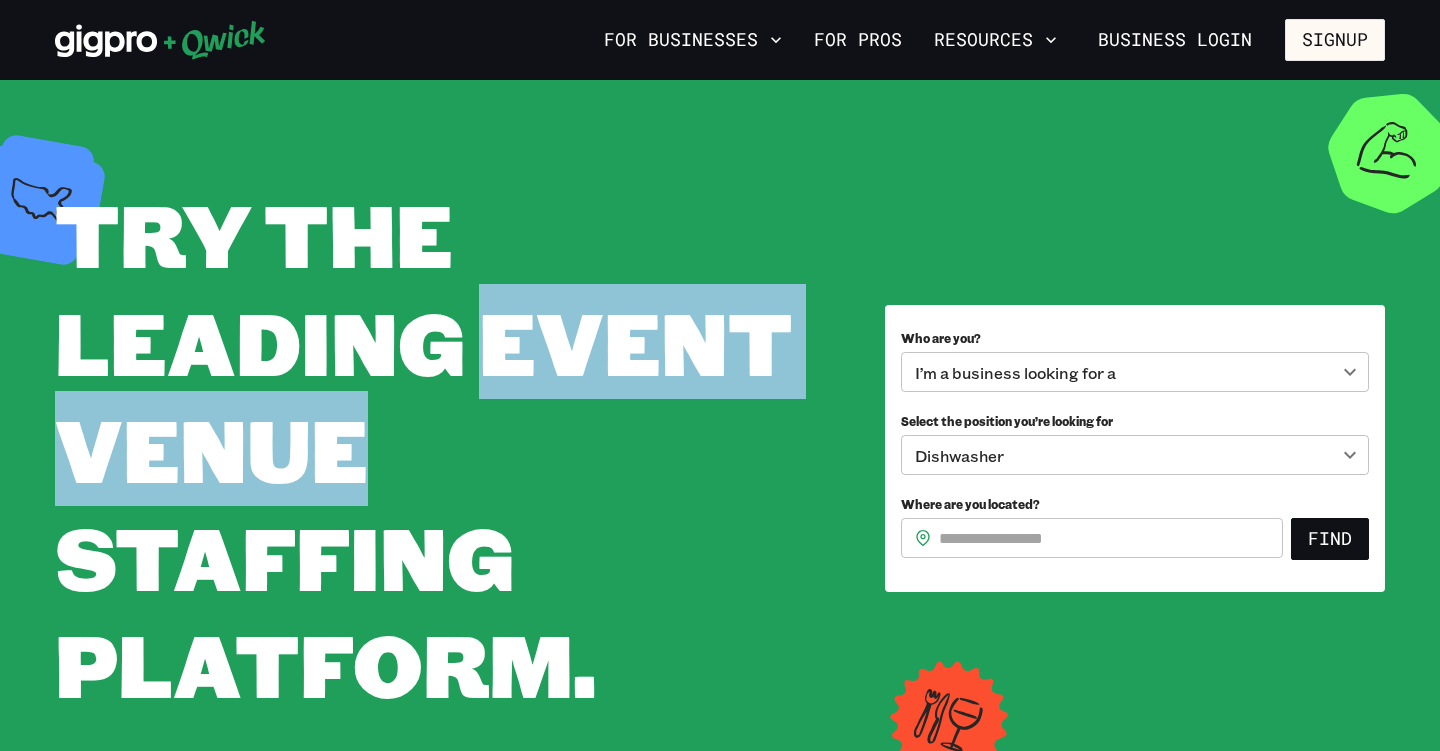 click on "**********" at bounding box center (720, 375) 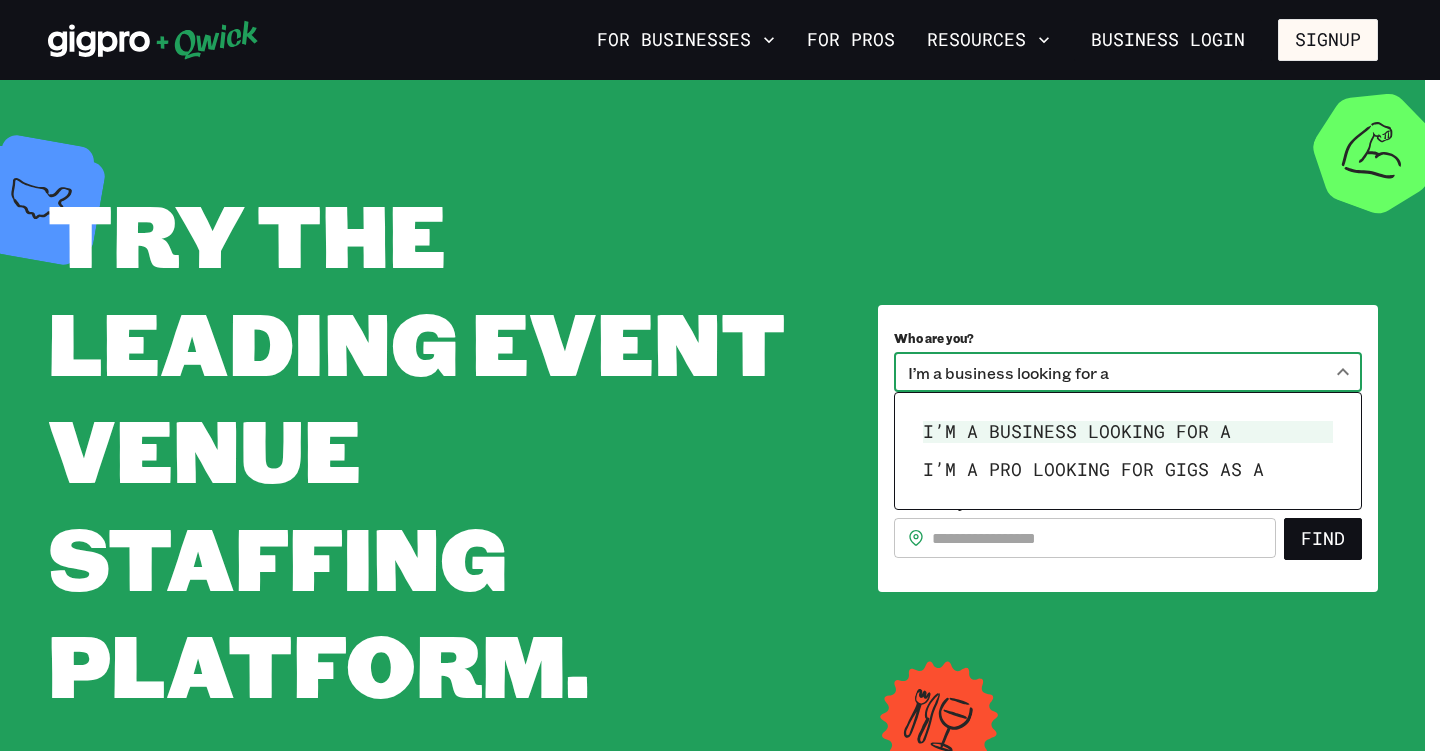 click at bounding box center [720, 375] 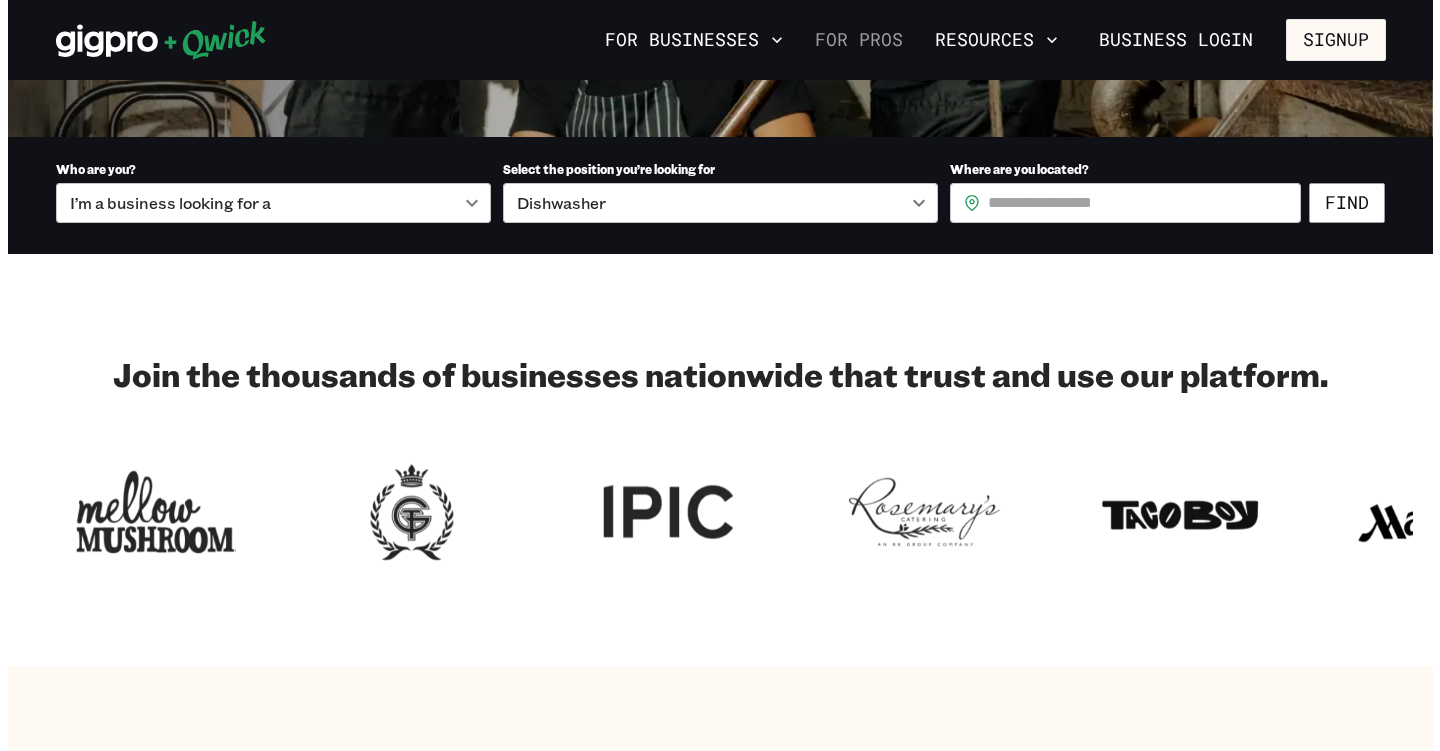 scroll, scrollTop: 532, scrollLeft: 0, axis: vertical 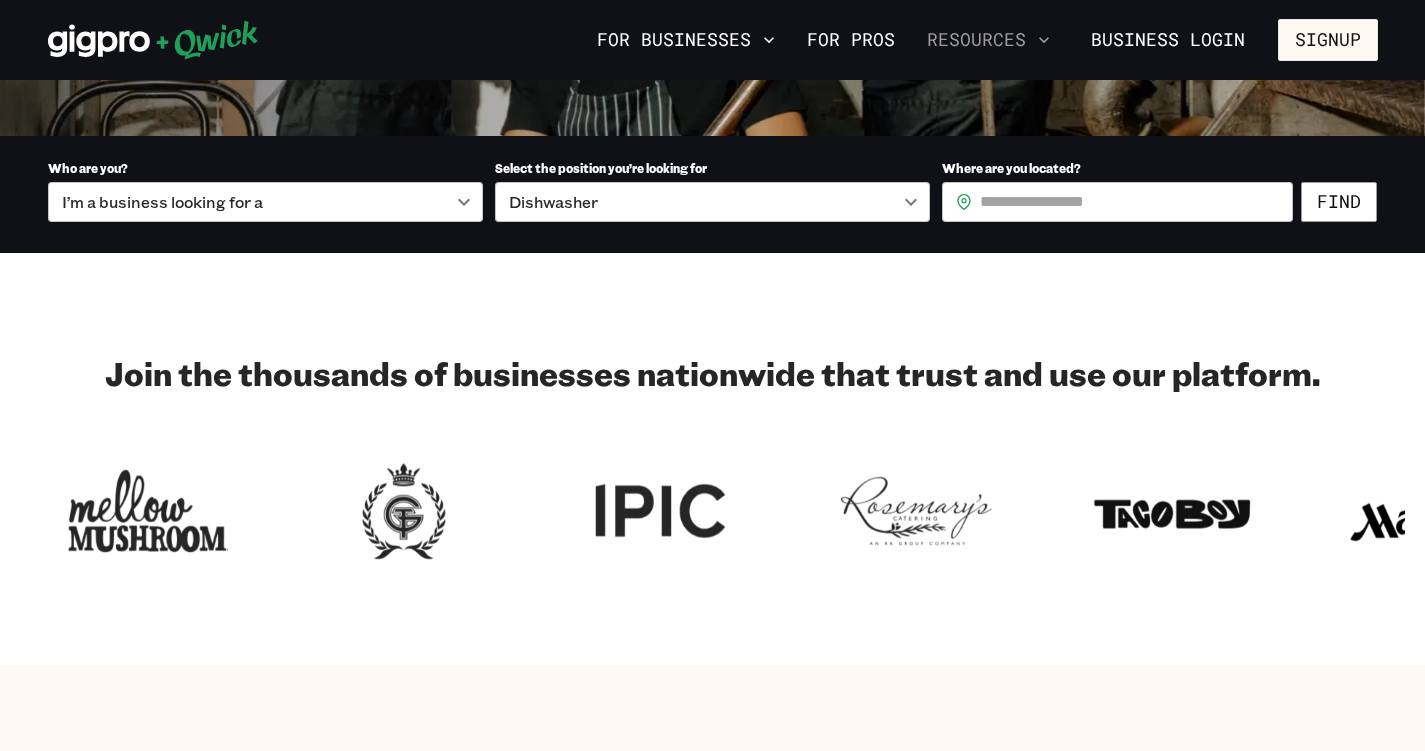 click on "Resources" at bounding box center (988, 40) 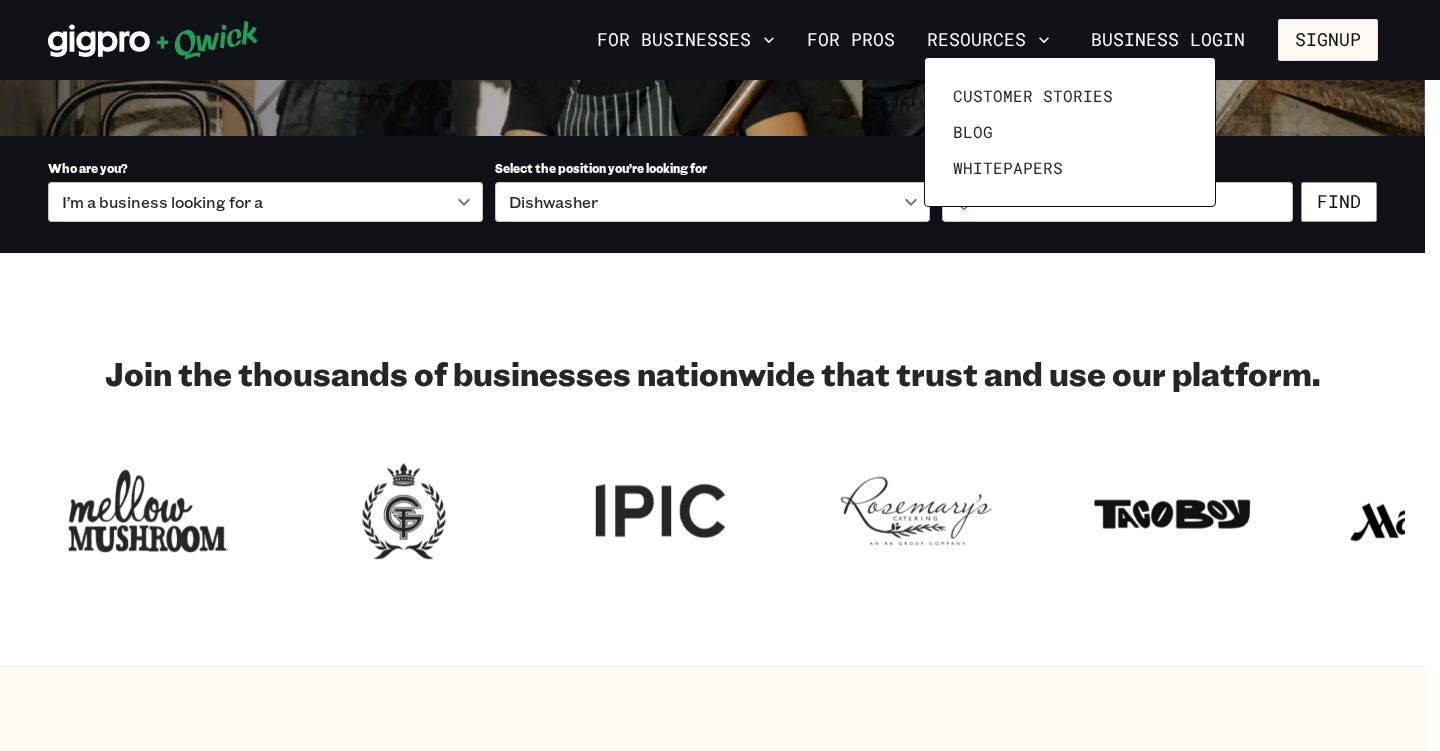 drag, startPoint x: 1023, startPoint y: 44, endPoint x: 932, endPoint y: 40, distance: 91.08787 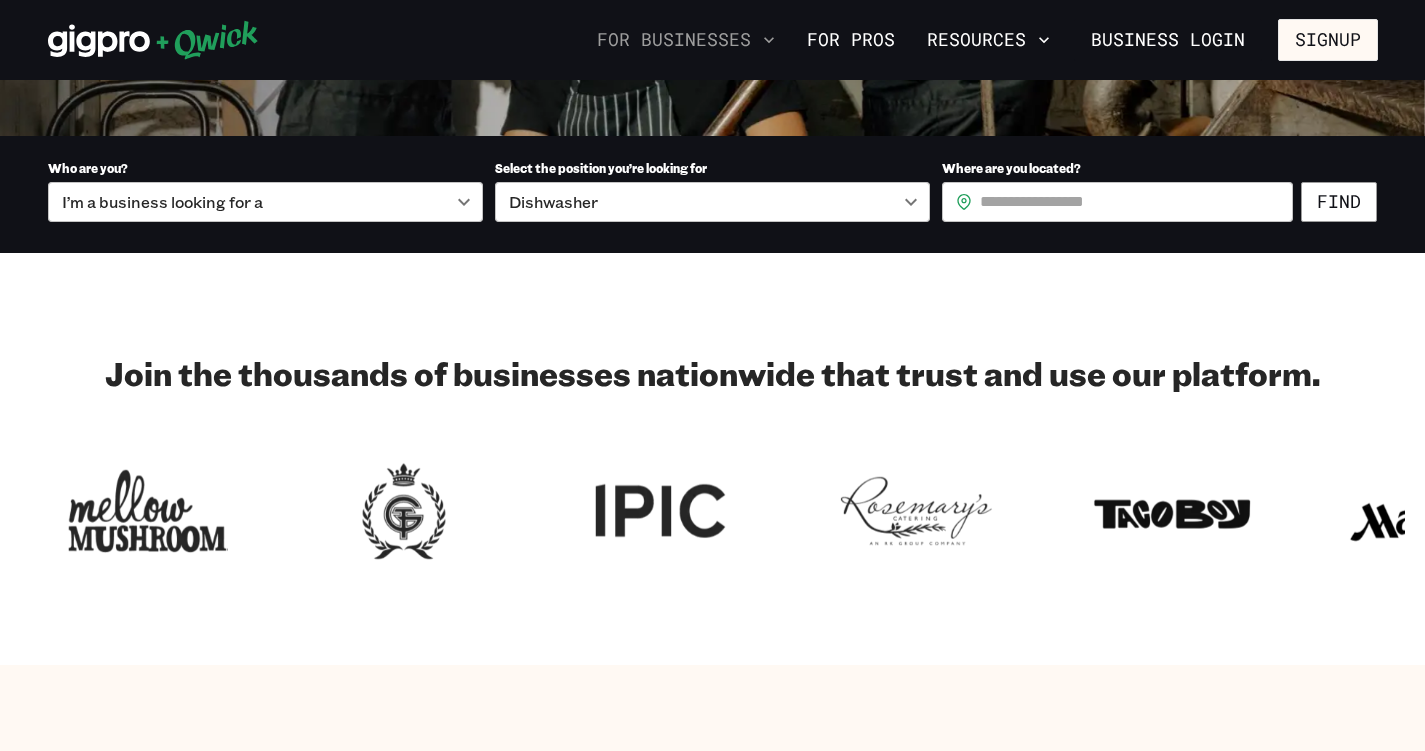 click on "For Businesses" at bounding box center [686, 40] 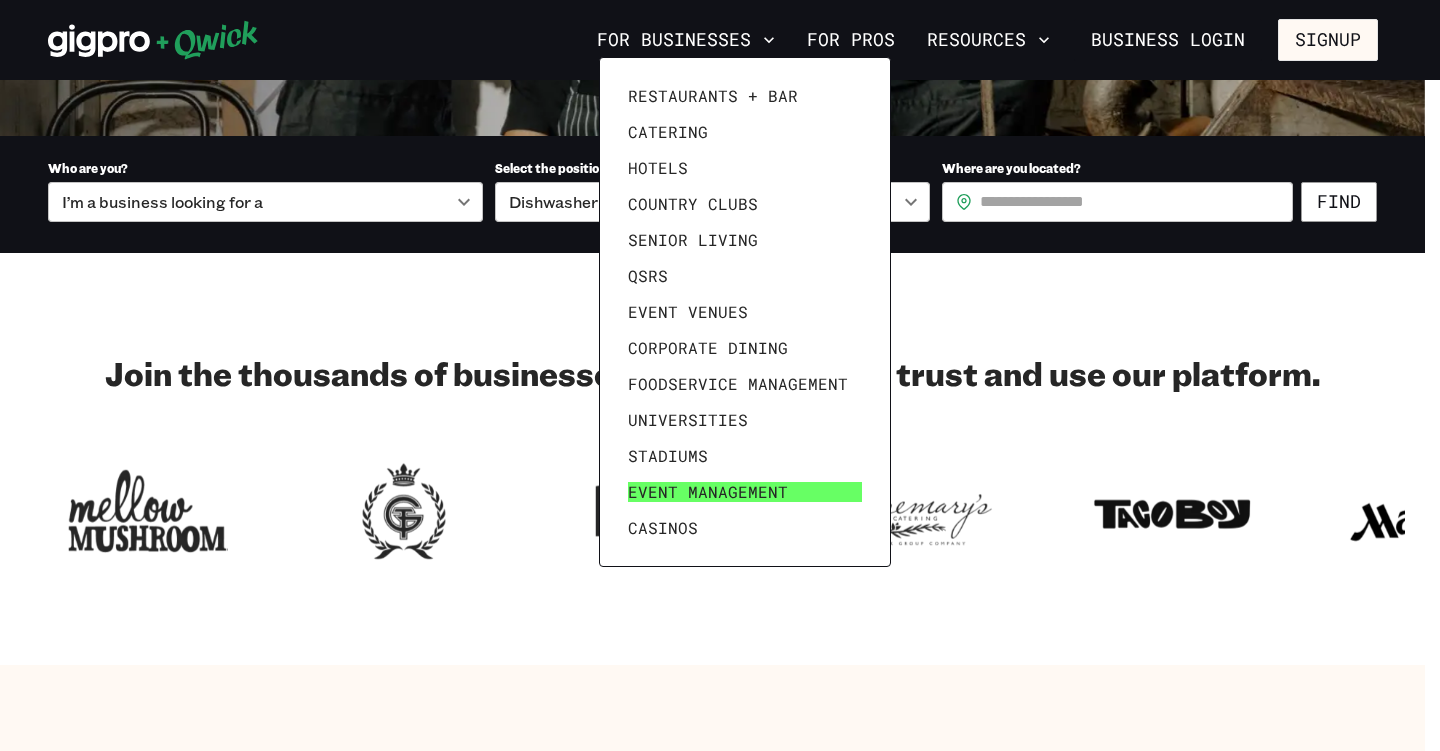 click on "Event Management" at bounding box center (708, 492) 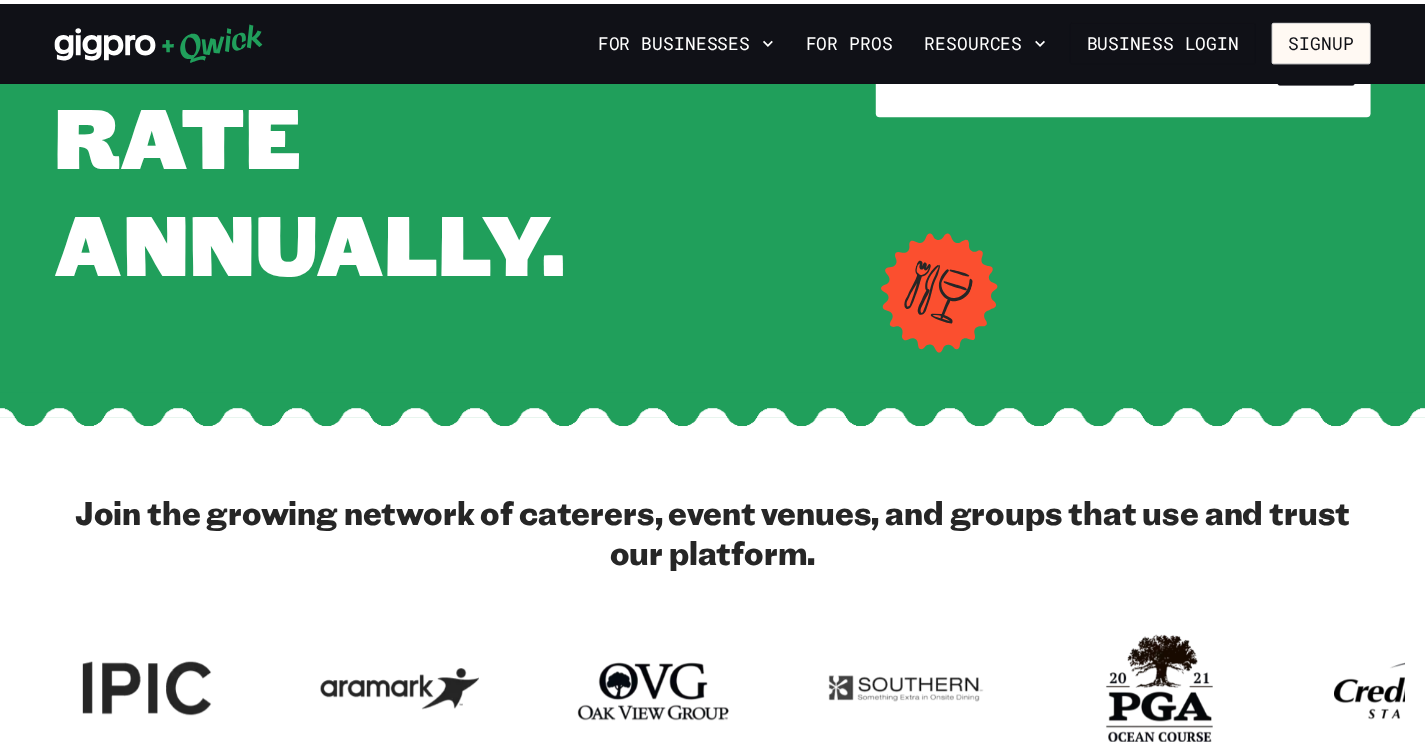 scroll, scrollTop: 0, scrollLeft: 0, axis: both 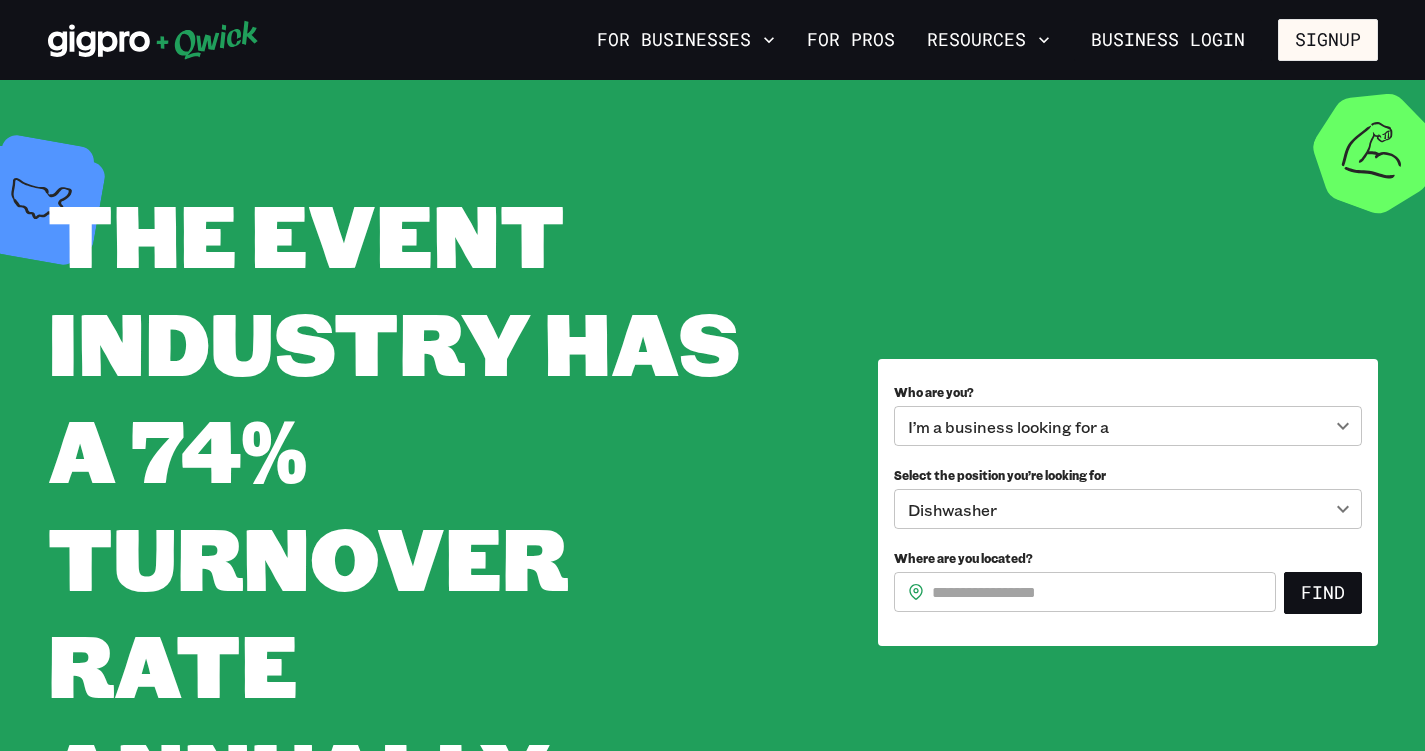 click on "**********" at bounding box center (712, 375) 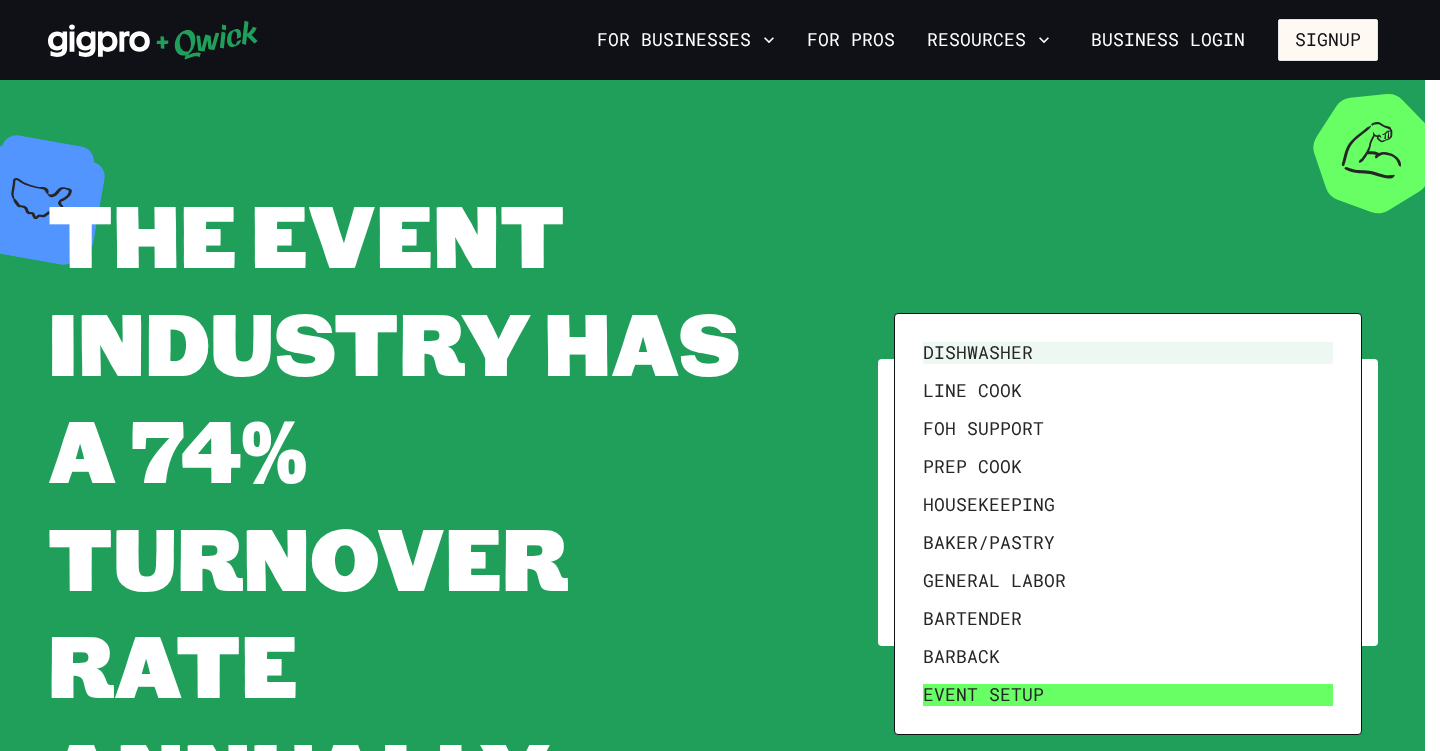 click on "Event Setup" at bounding box center (1128, 695) 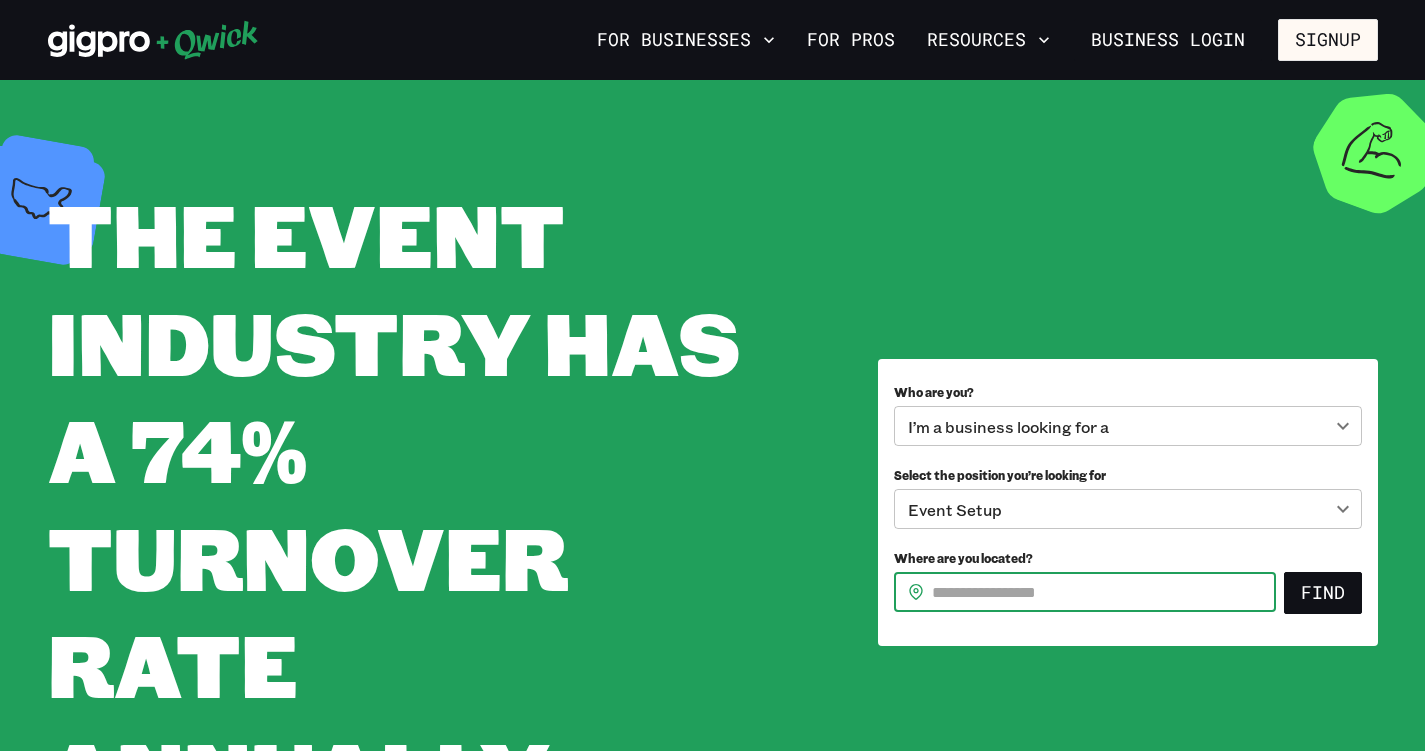 click on "Where are you located?" at bounding box center (1104, 592) 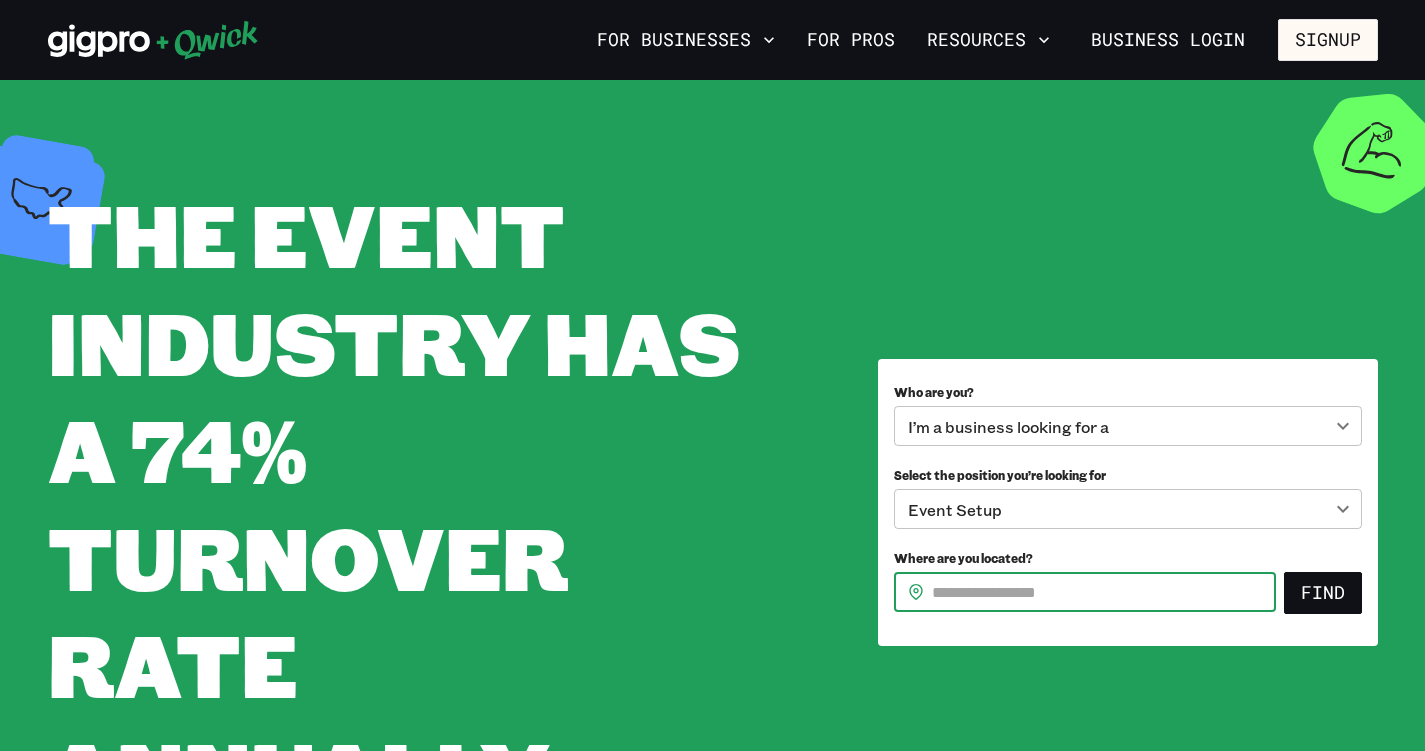 type on "*****" 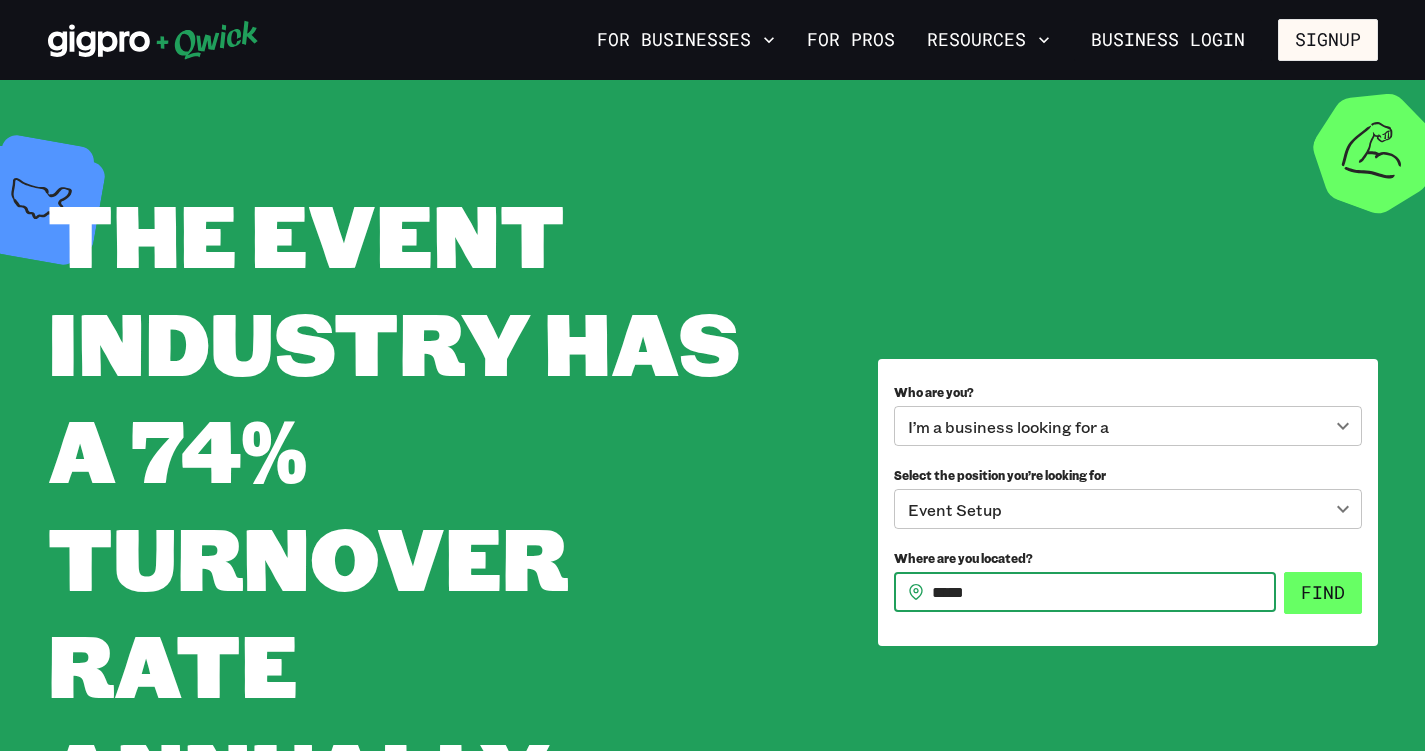 click on "Find" at bounding box center (1323, 593) 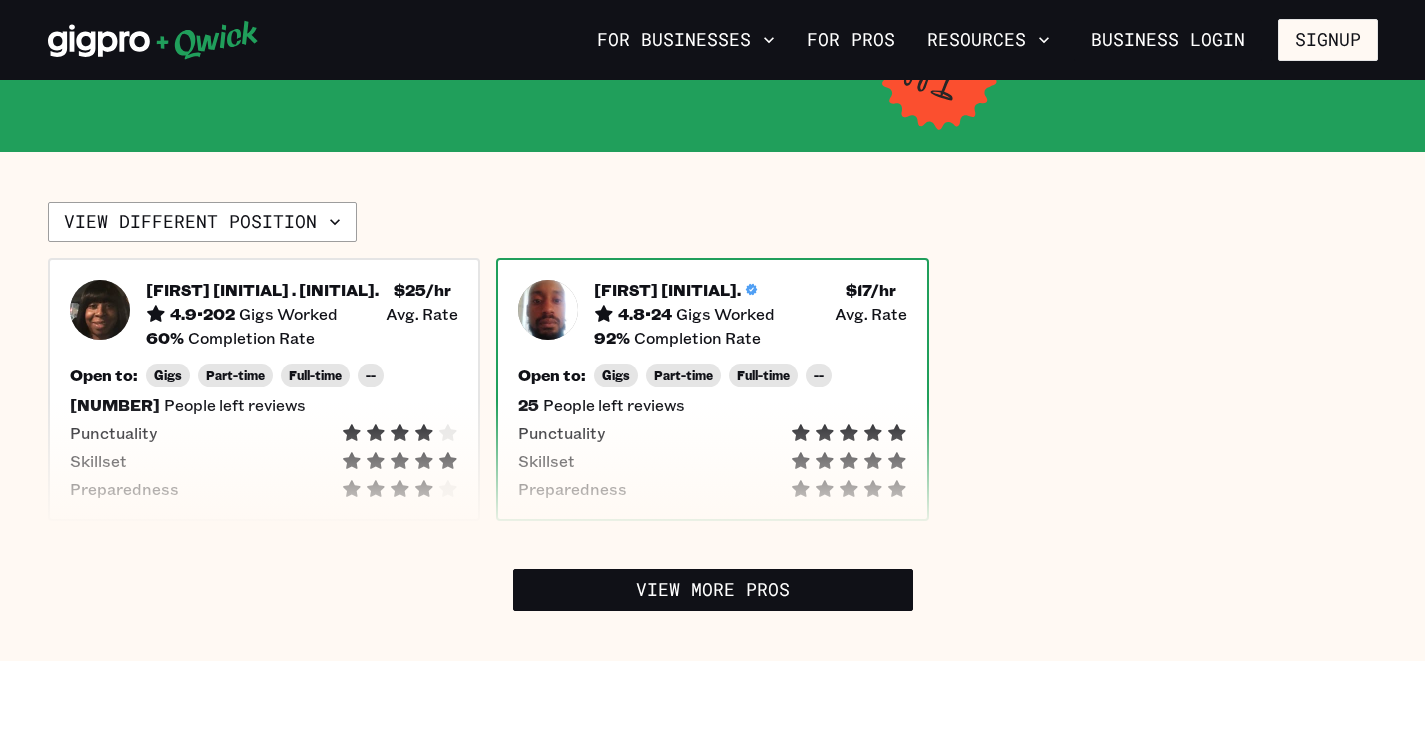 scroll, scrollTop: 400, scrollLeft: 0, axis: vertical 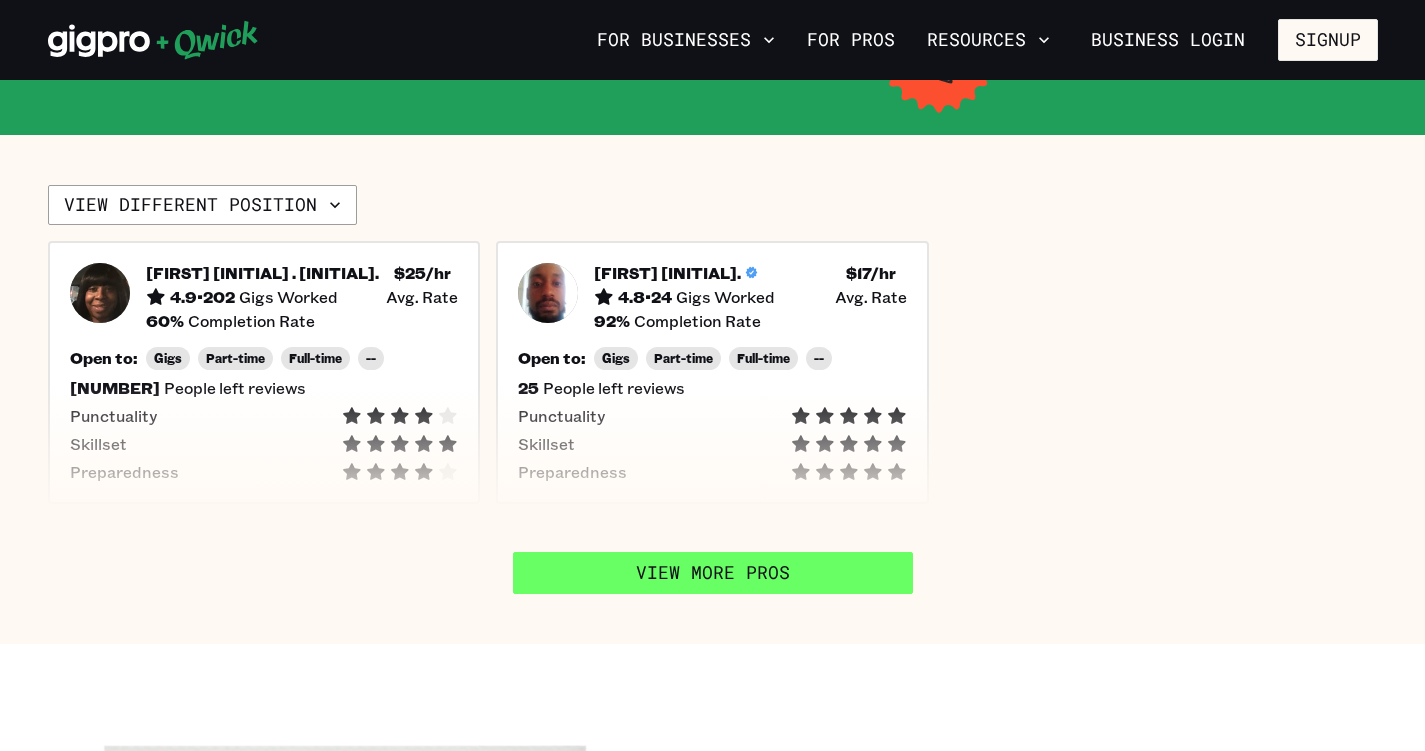 click on "View More Pros" at bounding box center [713, 573] 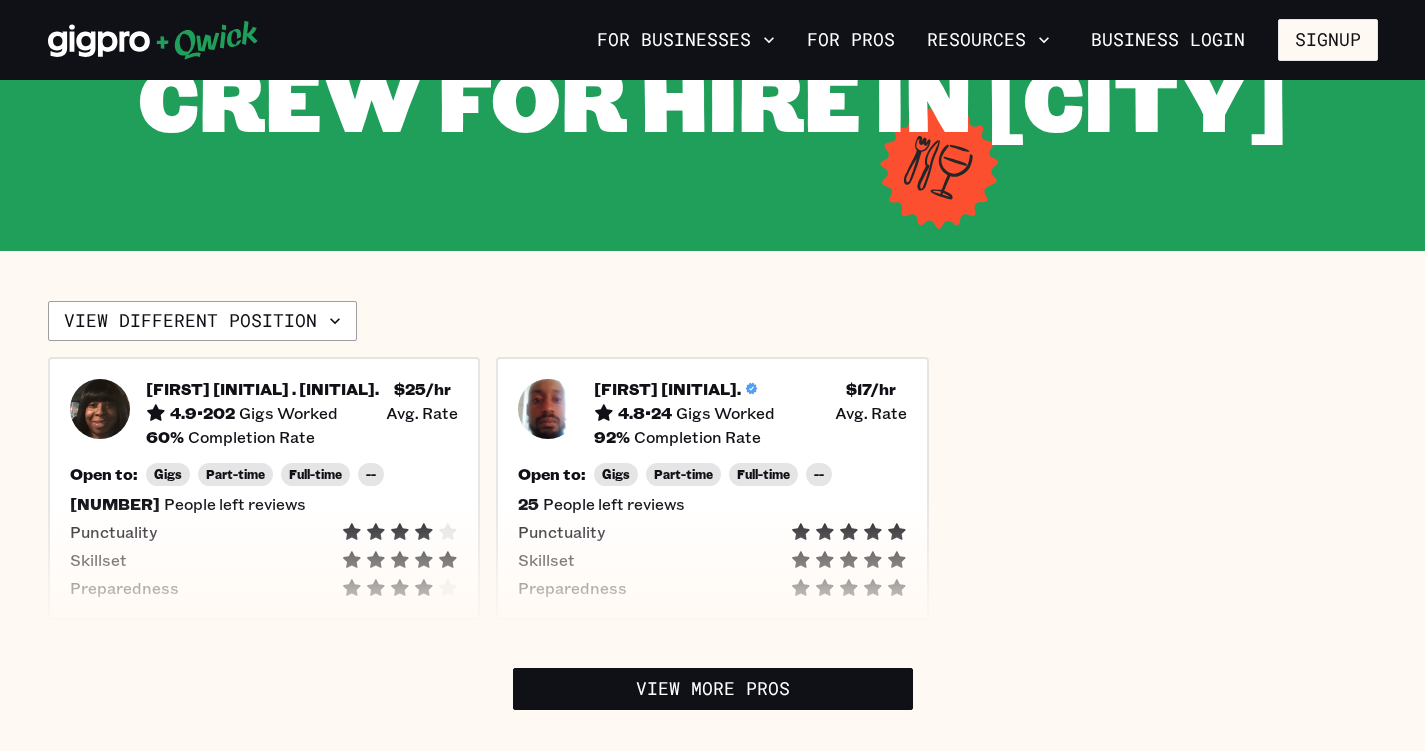 scroll, scrollTop: 0, scrollLeft: 0, axis: both 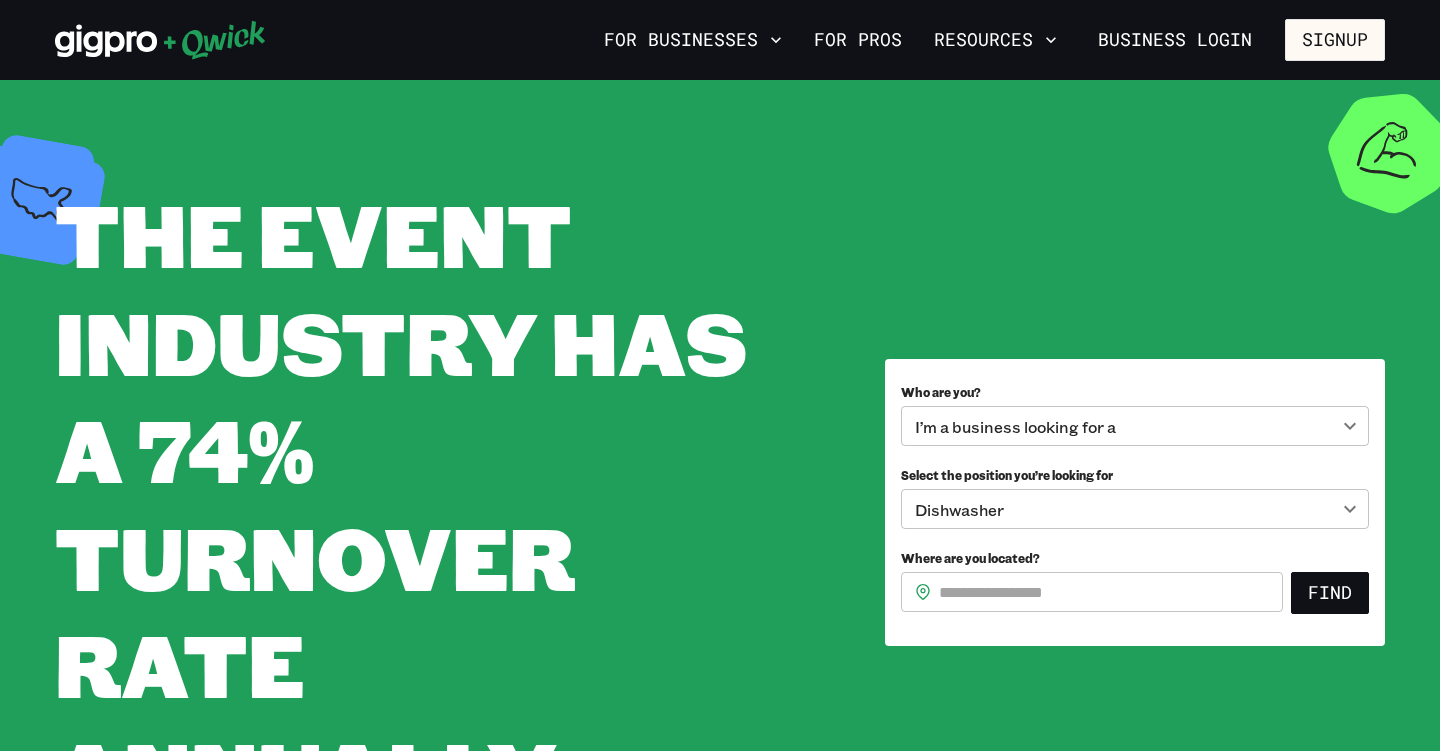 click on "**********" at bounding box center (720, 375) 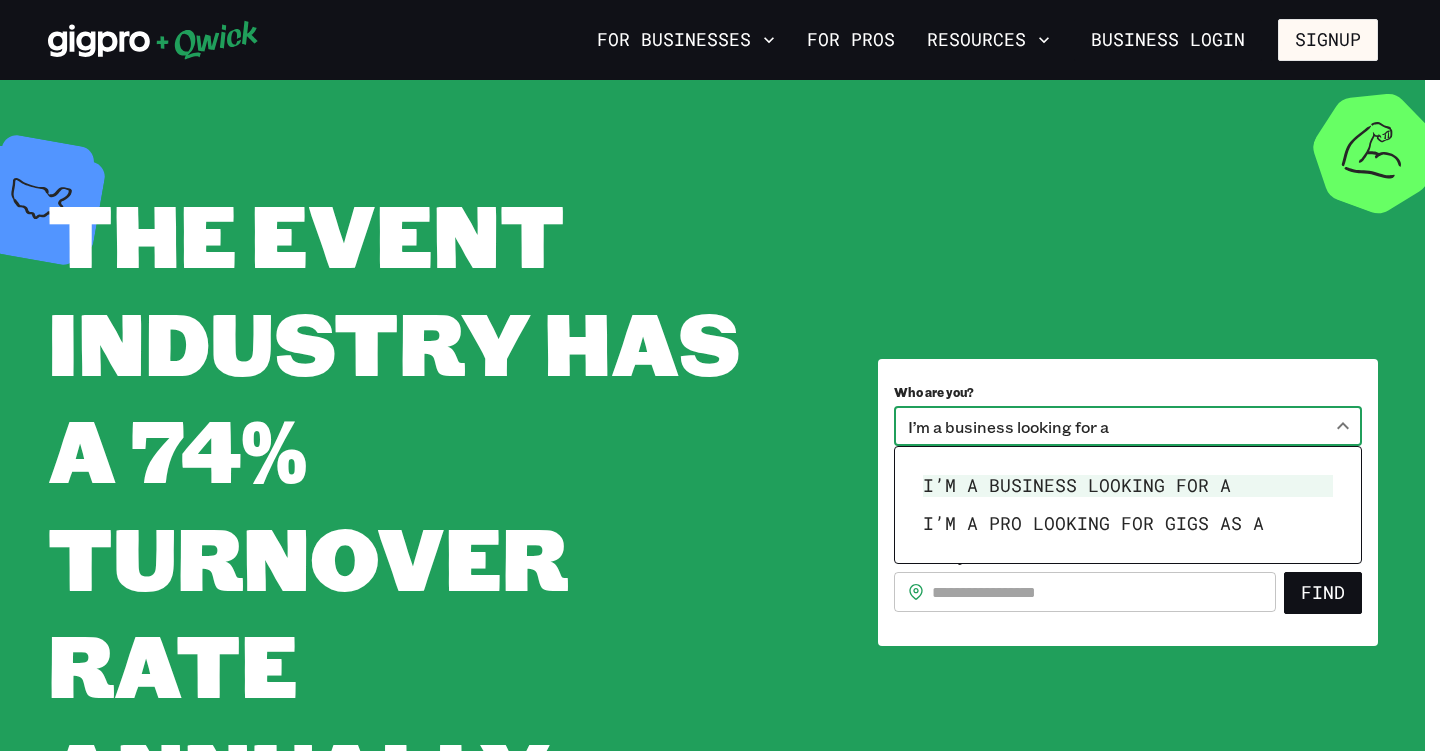 click at bounding box center (720, 375) 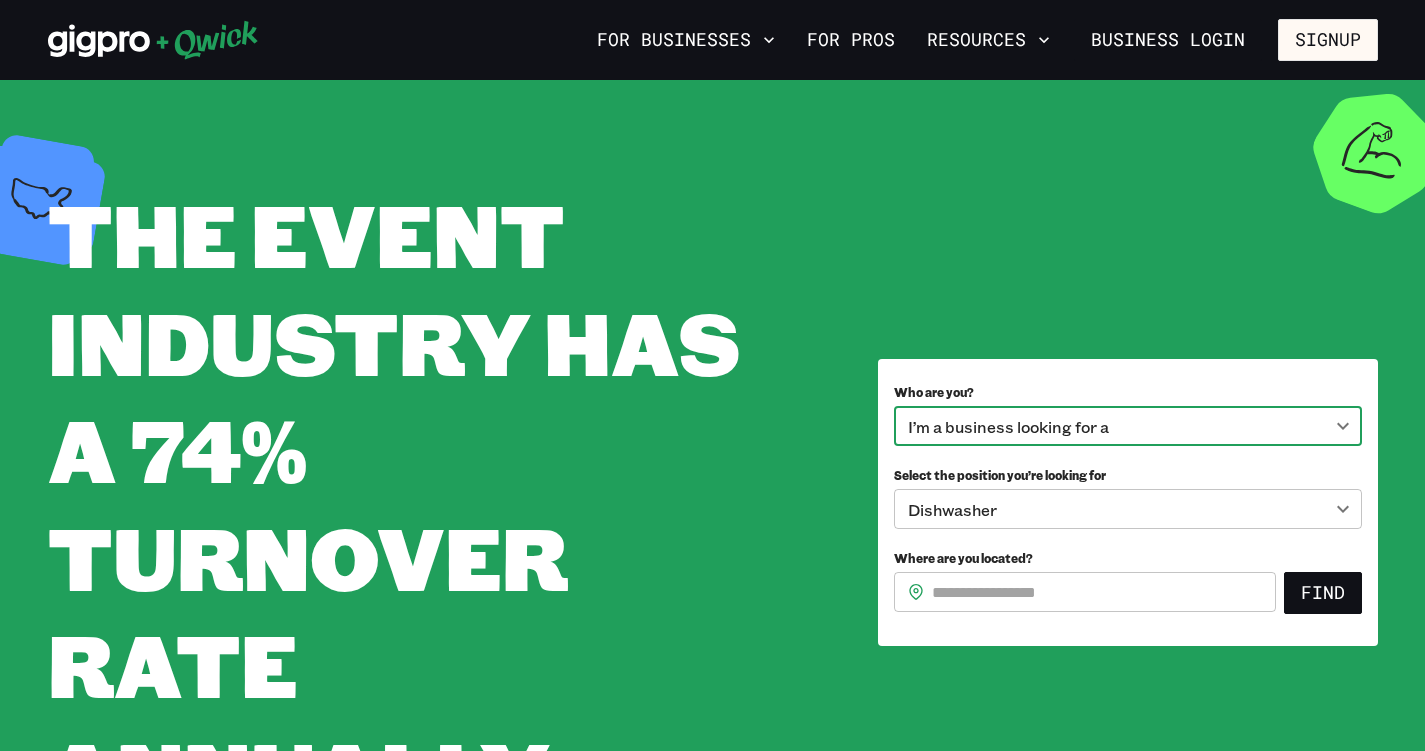click on "**********" at bounding box center [712, 375] 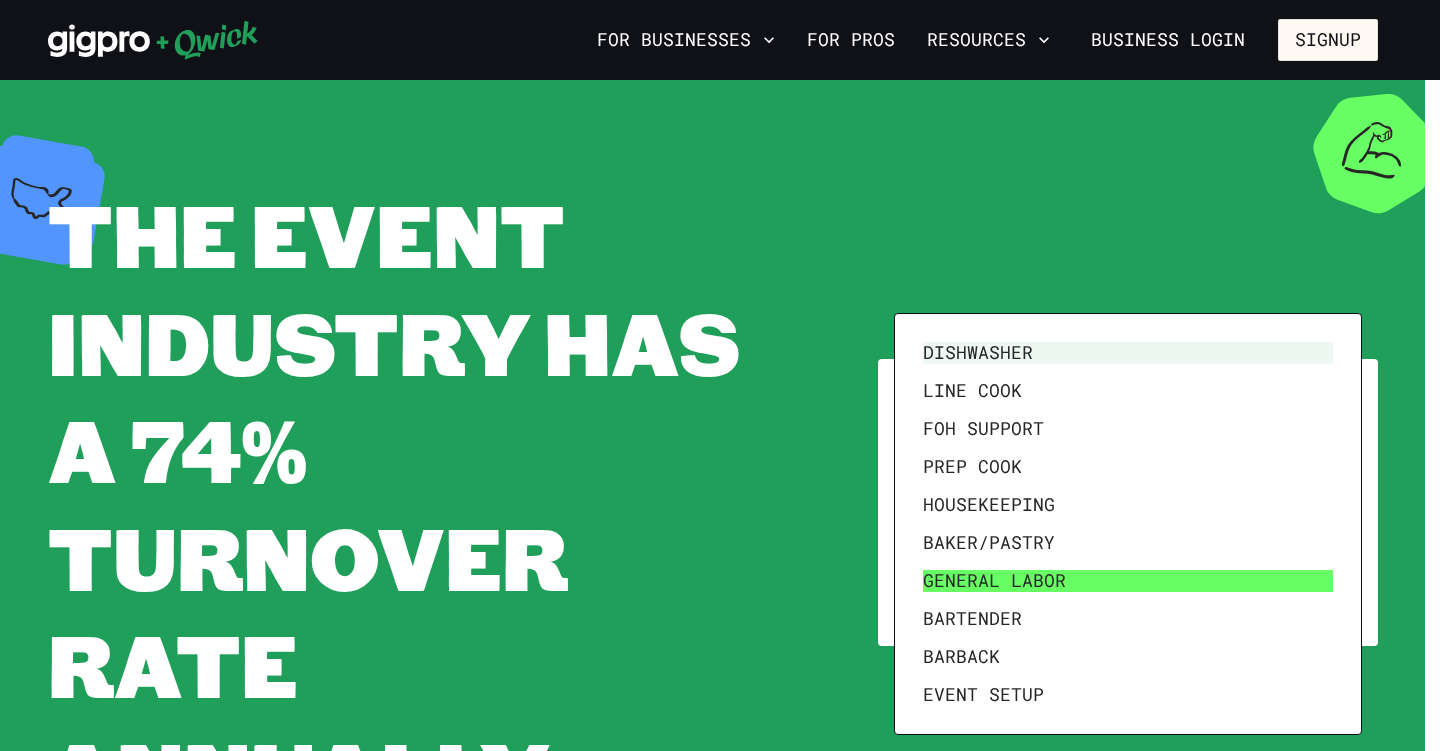 click on "General Labor" at bounding box center [1128, 581] 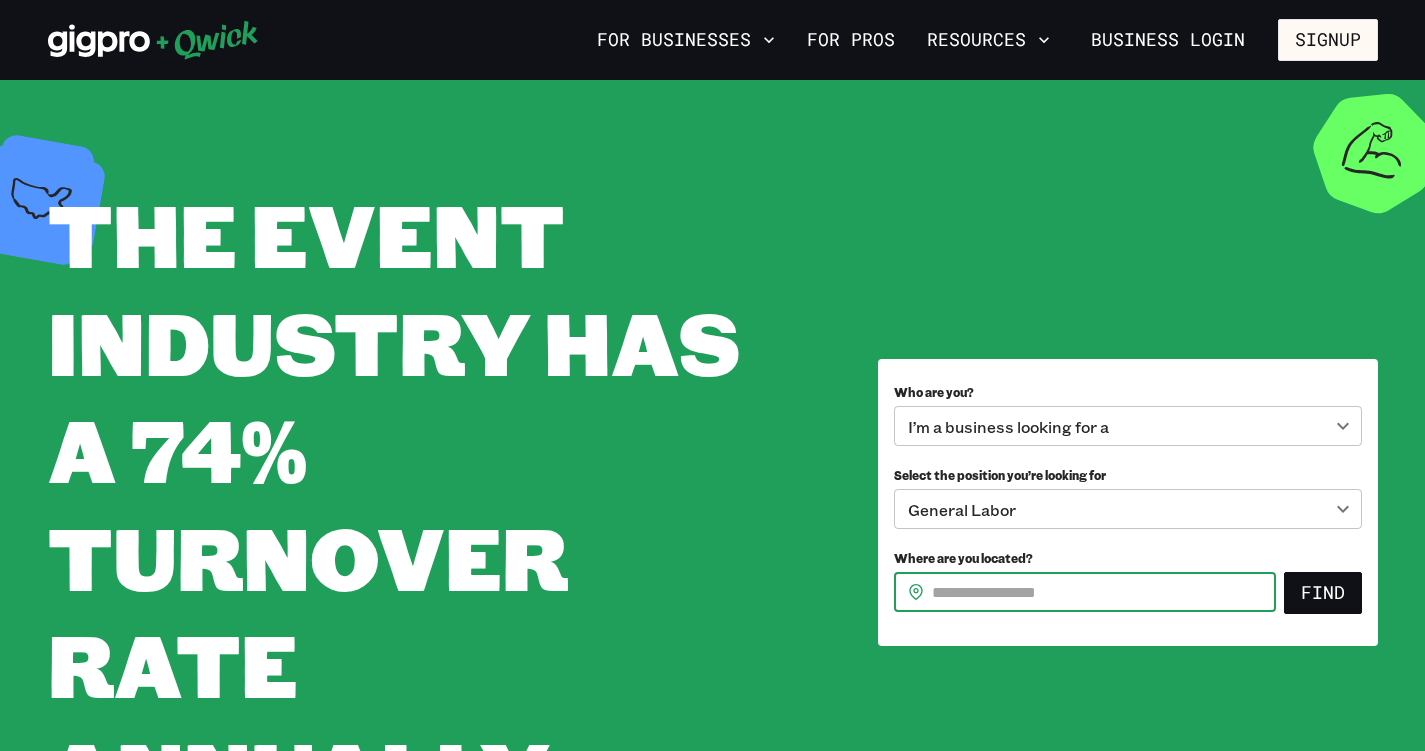 click on "Where are you located?" at bounding box center [1104, 592] 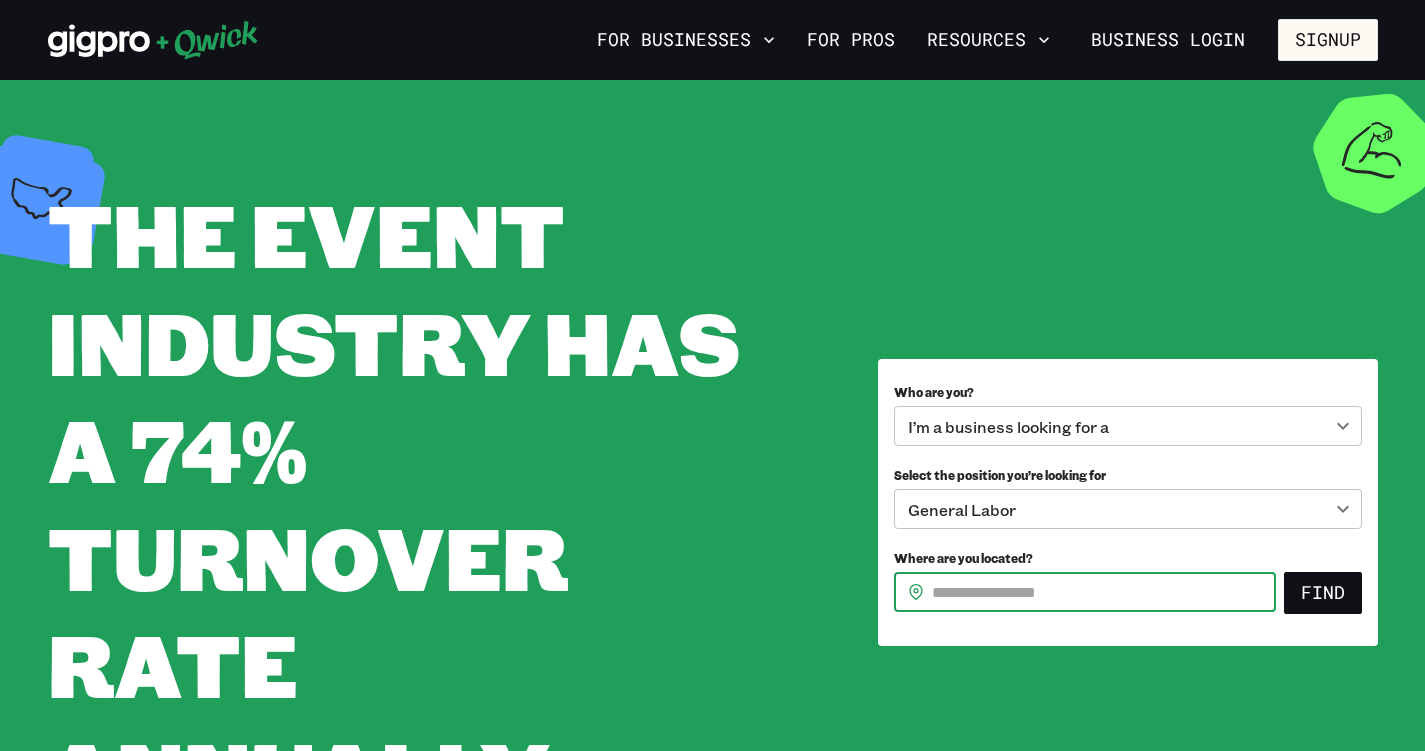 type on "*****" 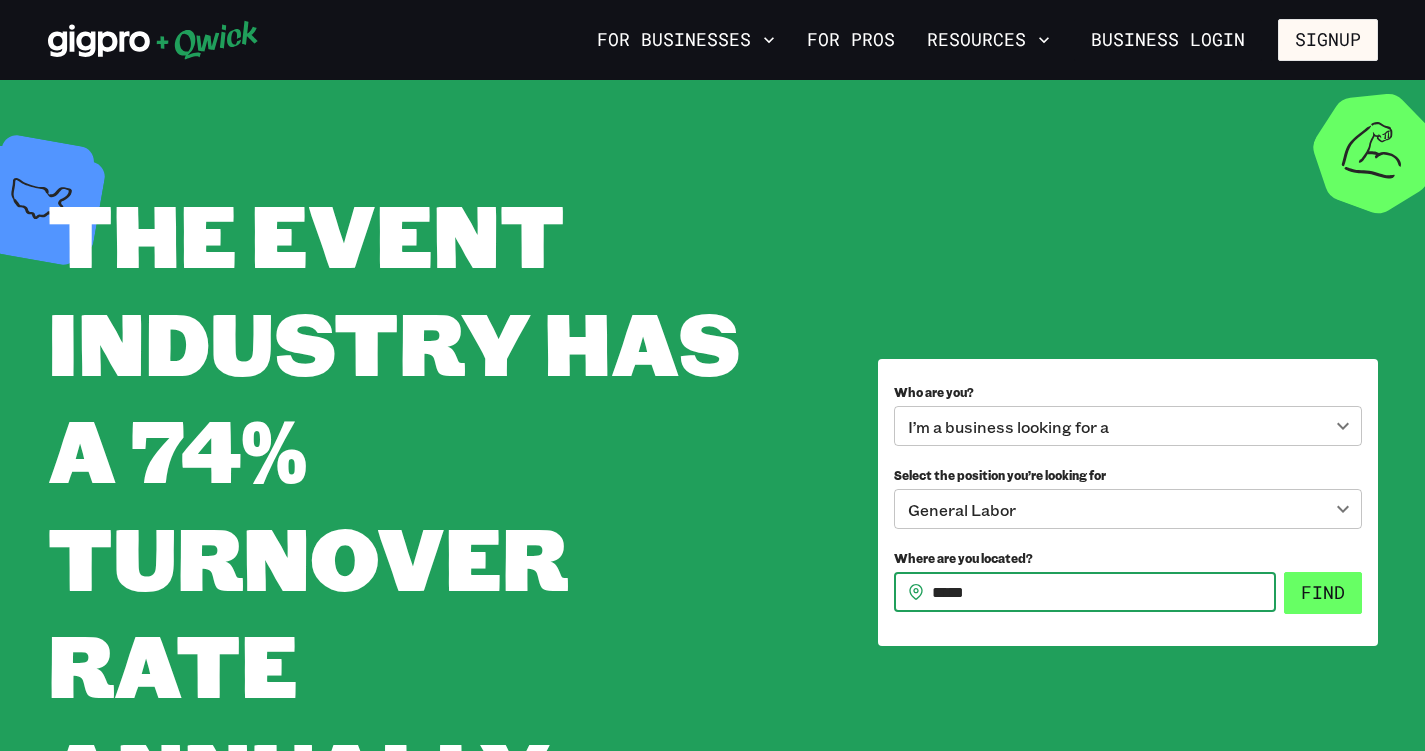 click on "Find" at bounding box center (1323, 593) 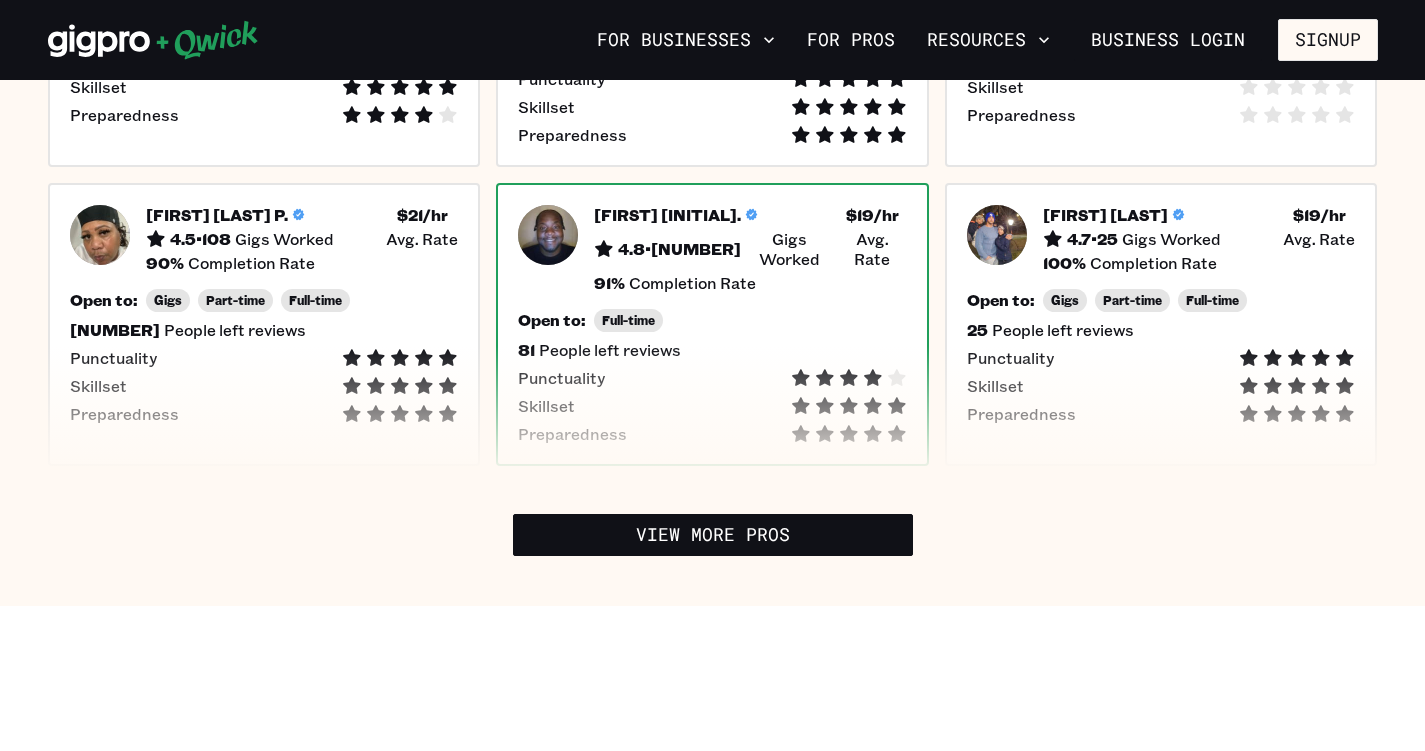 scroll, scrollTop: 524, scrollLeft: 0, axis: vertical 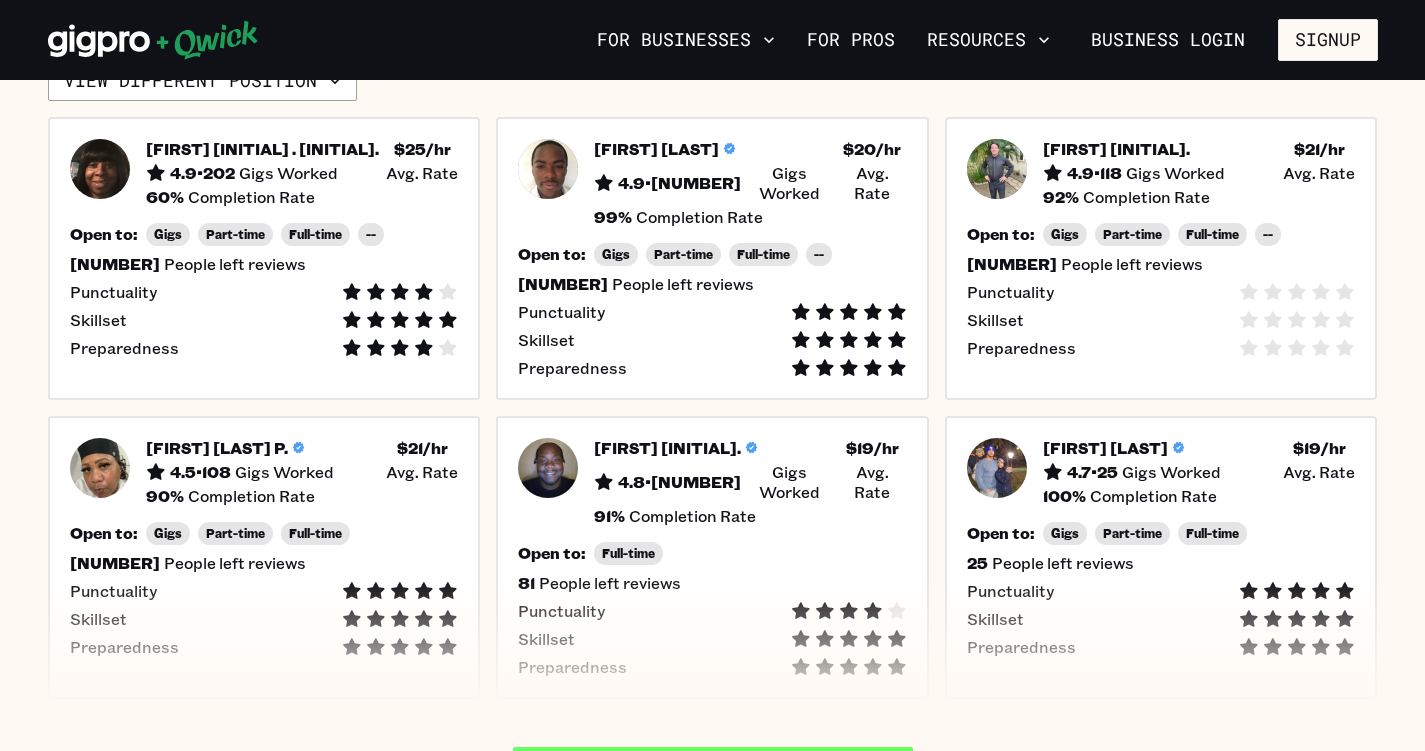 click on "View More Pros" at bounding box center [713, 768] 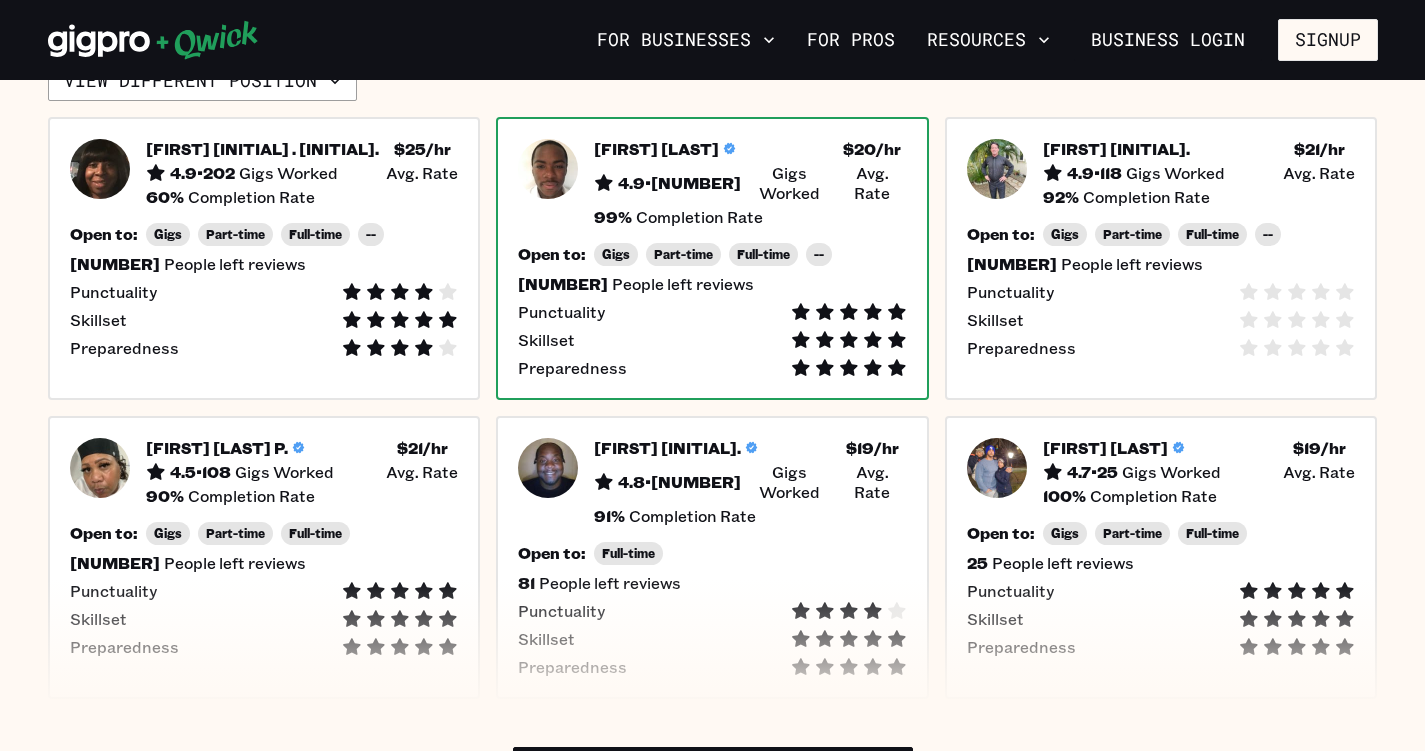 click on "Preparedness" at bounding box center [572, 368] 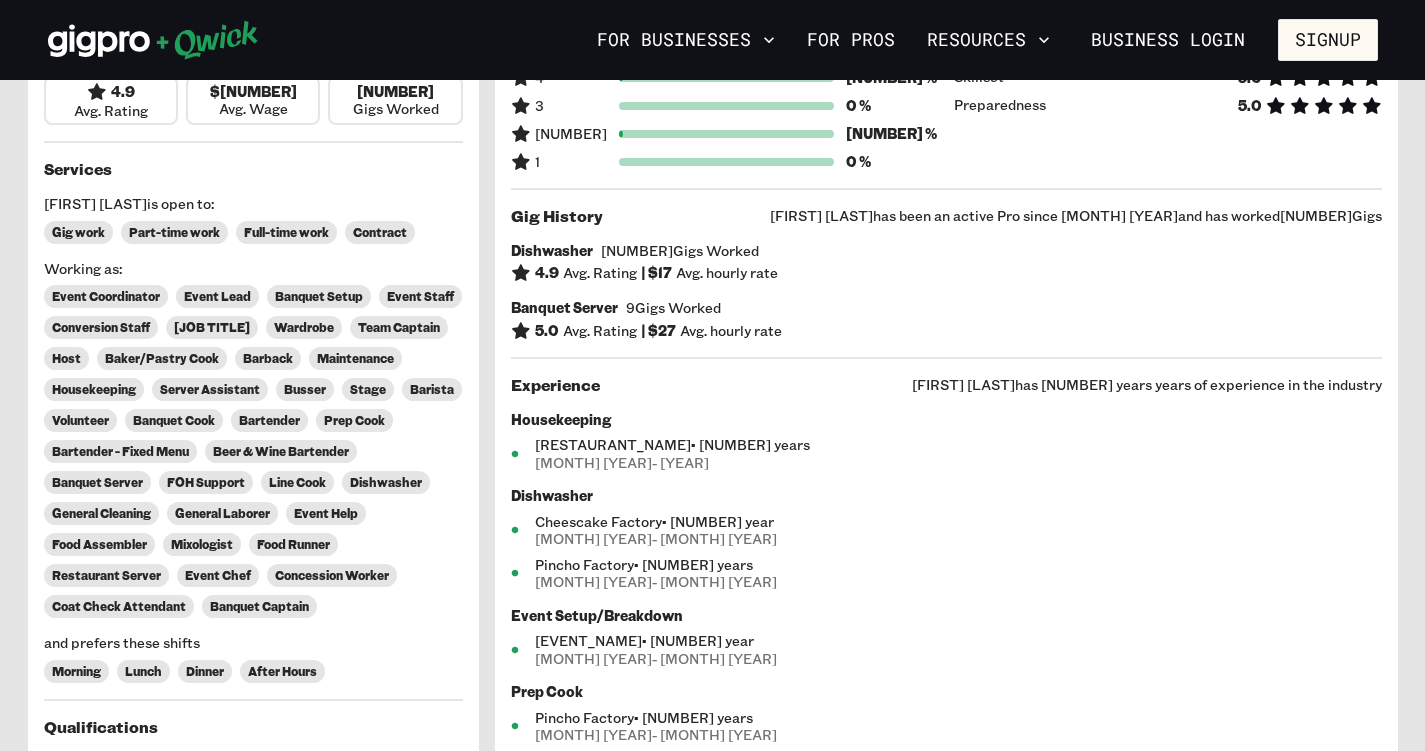 scroll, scrollTop: 0, scrollLeft: 0, axis: both 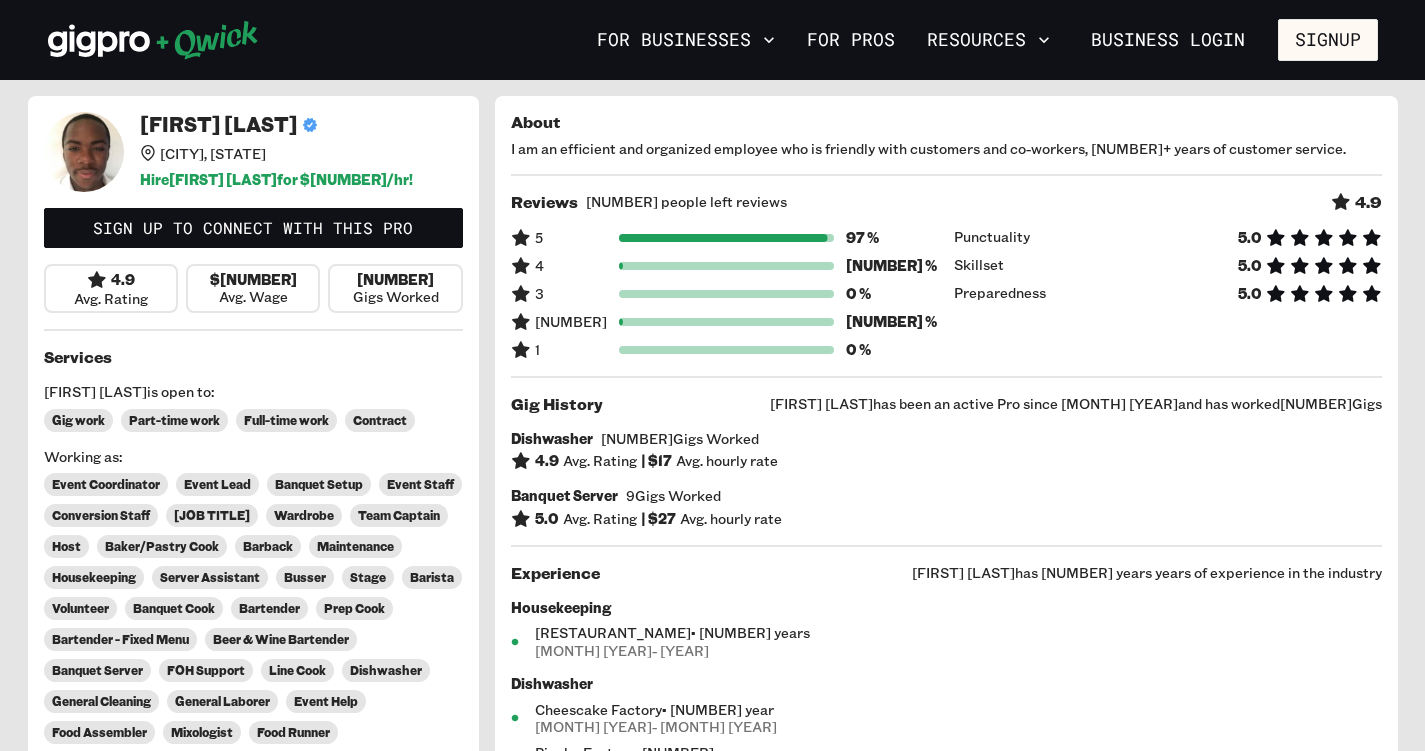 click at bounding box center [84, 152] 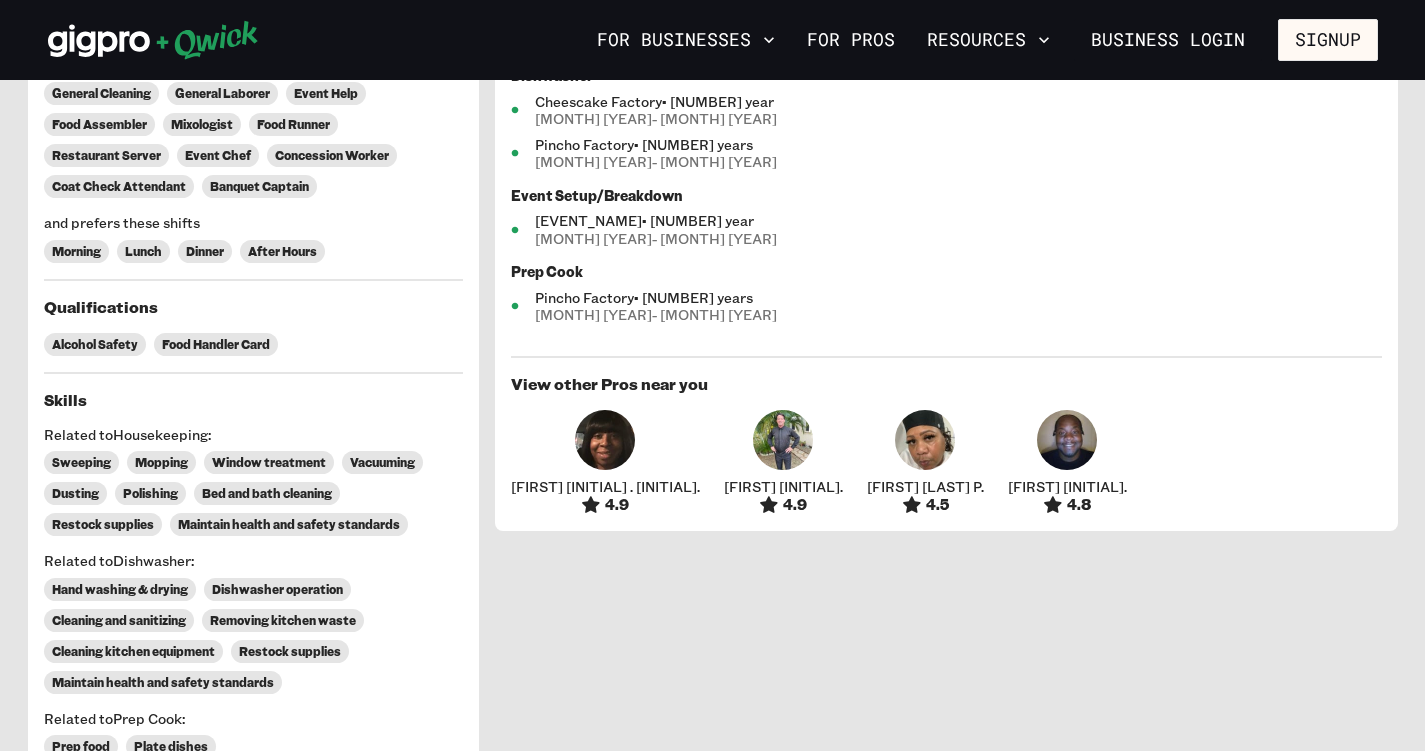 scroll, scrollTop: 613, scrollLeft: 0, axis: vertical 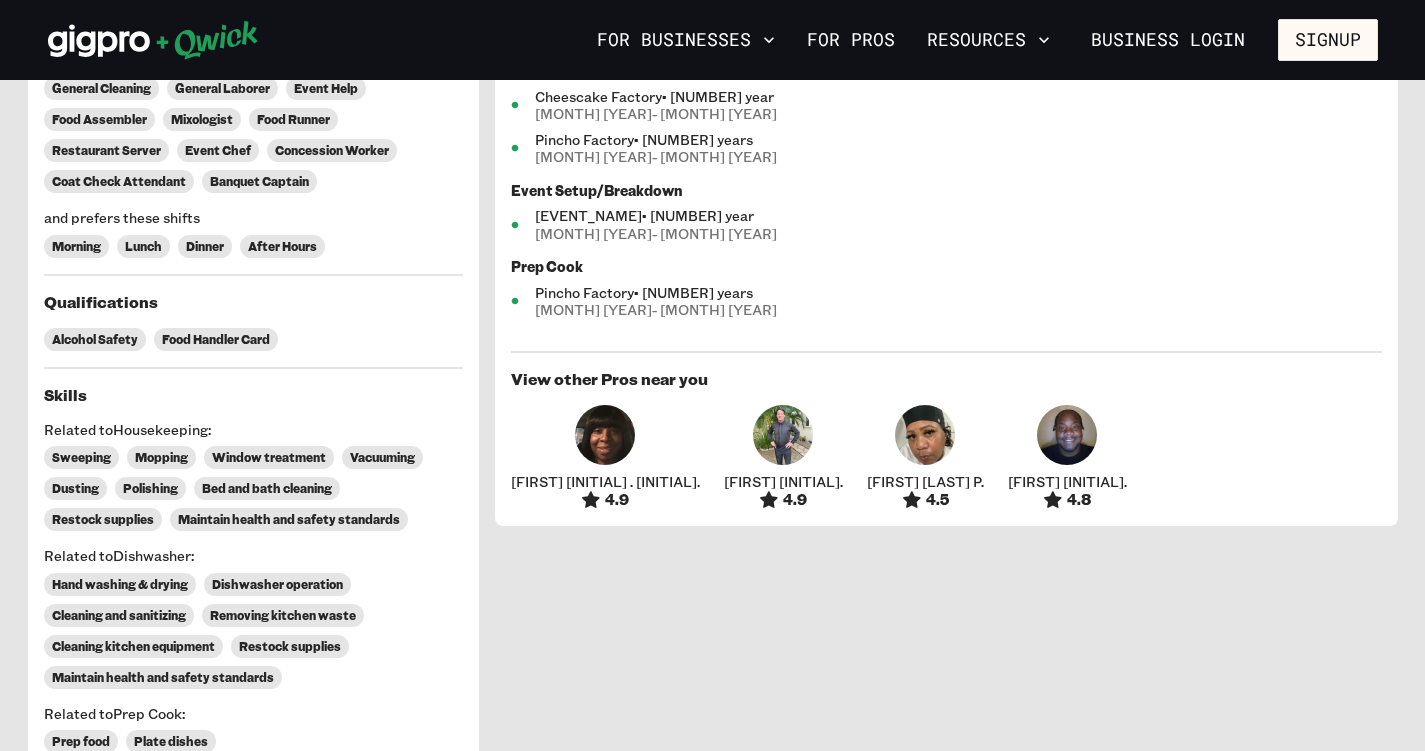 click at bounding box center [783, 435] 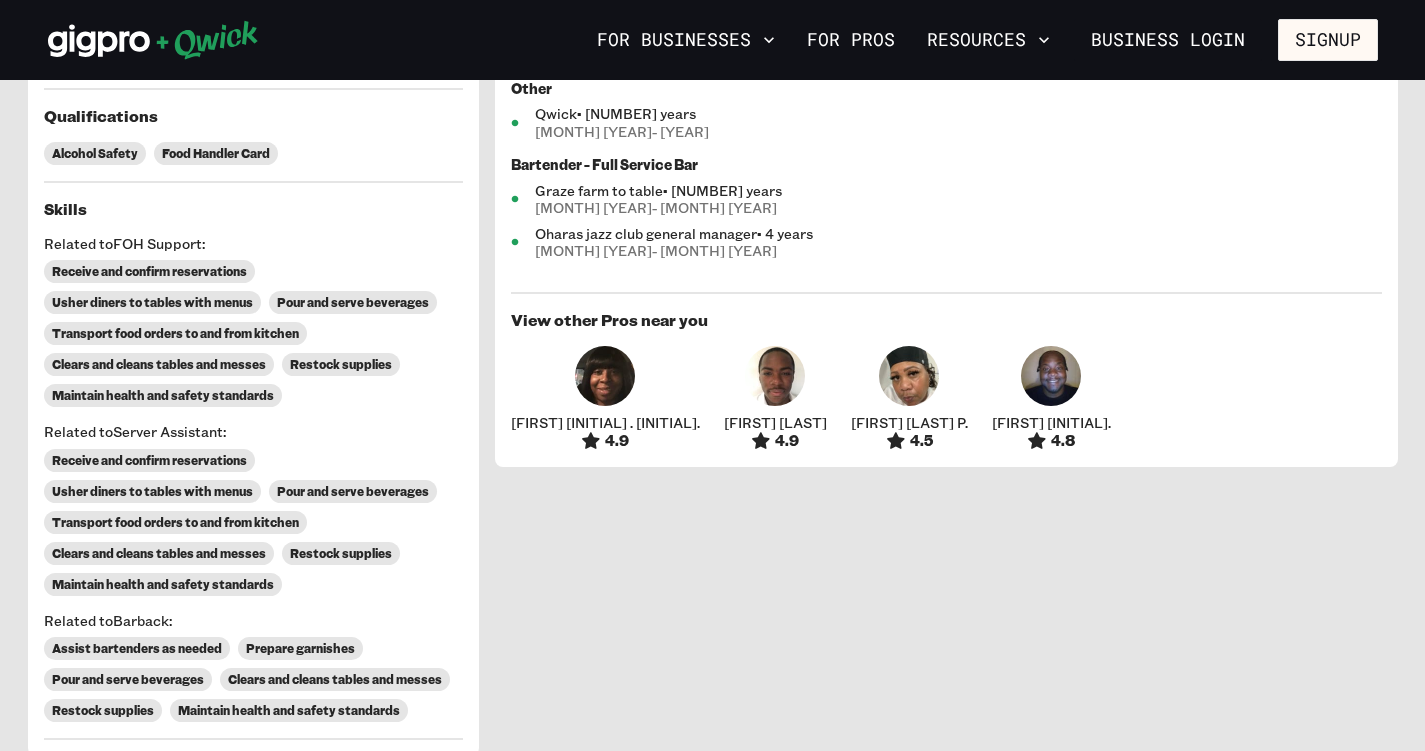 scroll, scrollTop: 0, scrollLeft: 0, axis: both 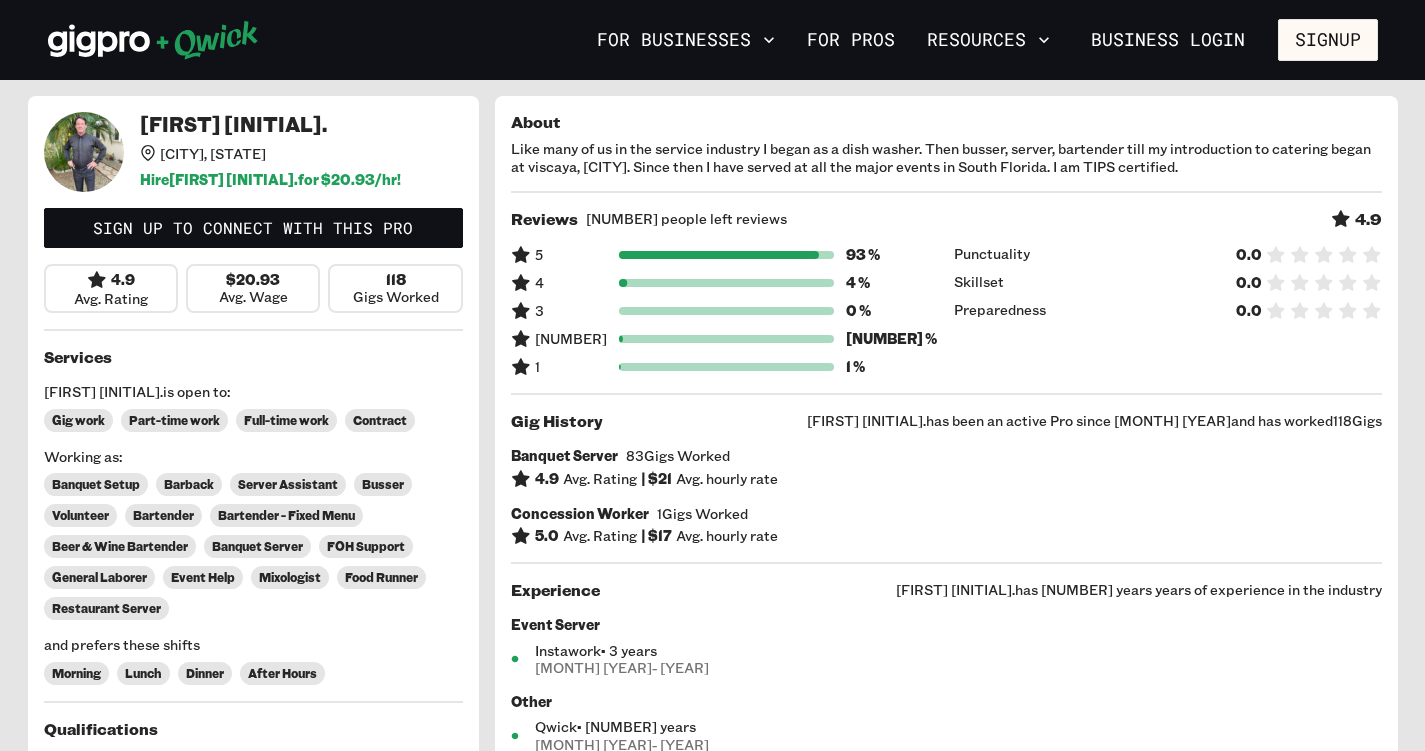 click at bounding box center (84, 152) 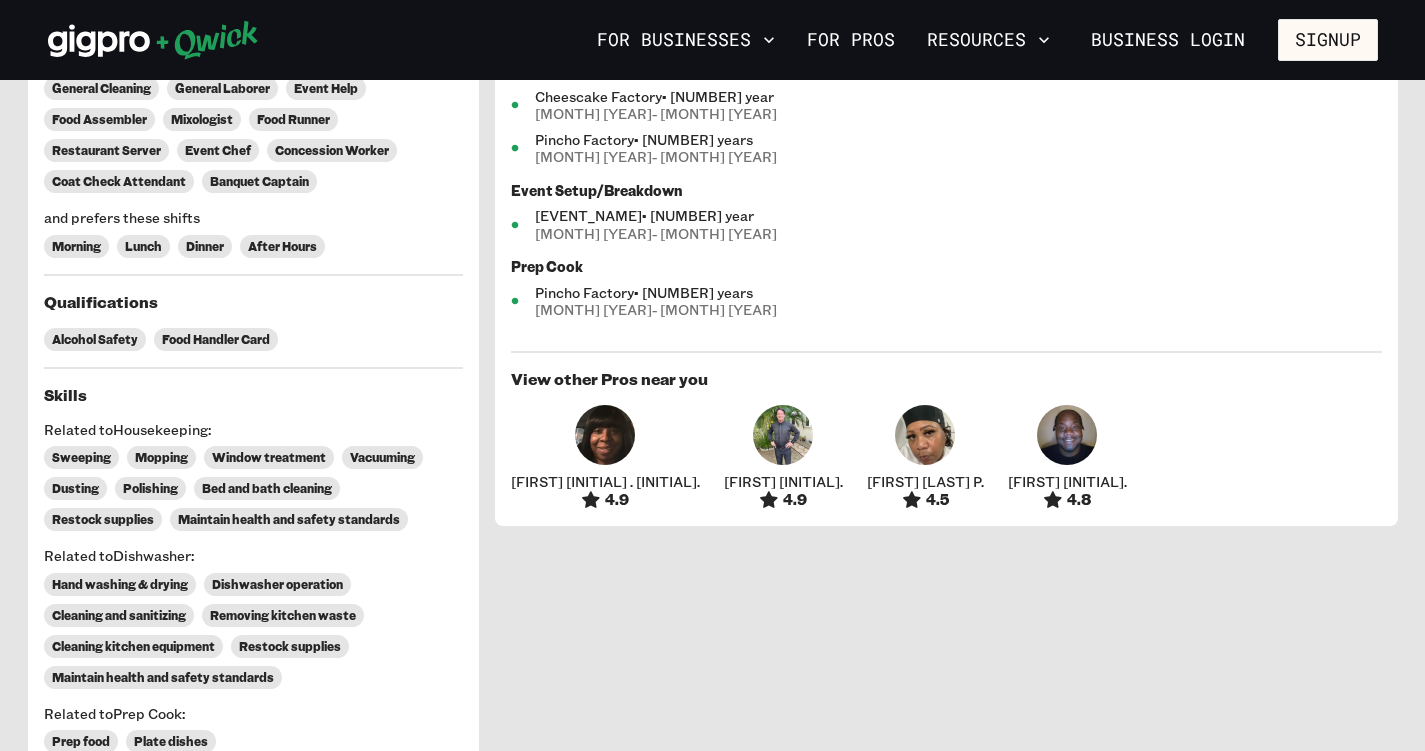 click at bounding box center (925, 435) 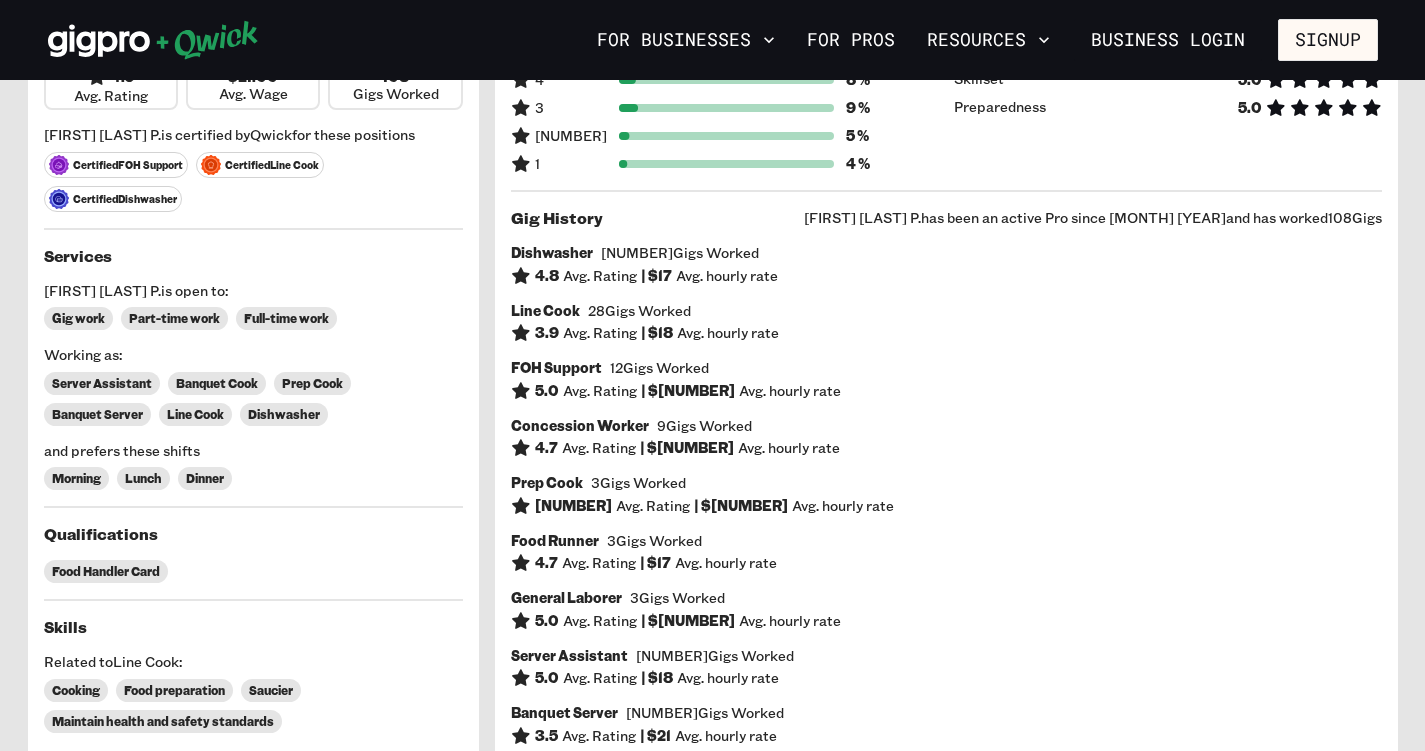 scroll, scrollTop: 0, scrollLeft: 0, axis: both 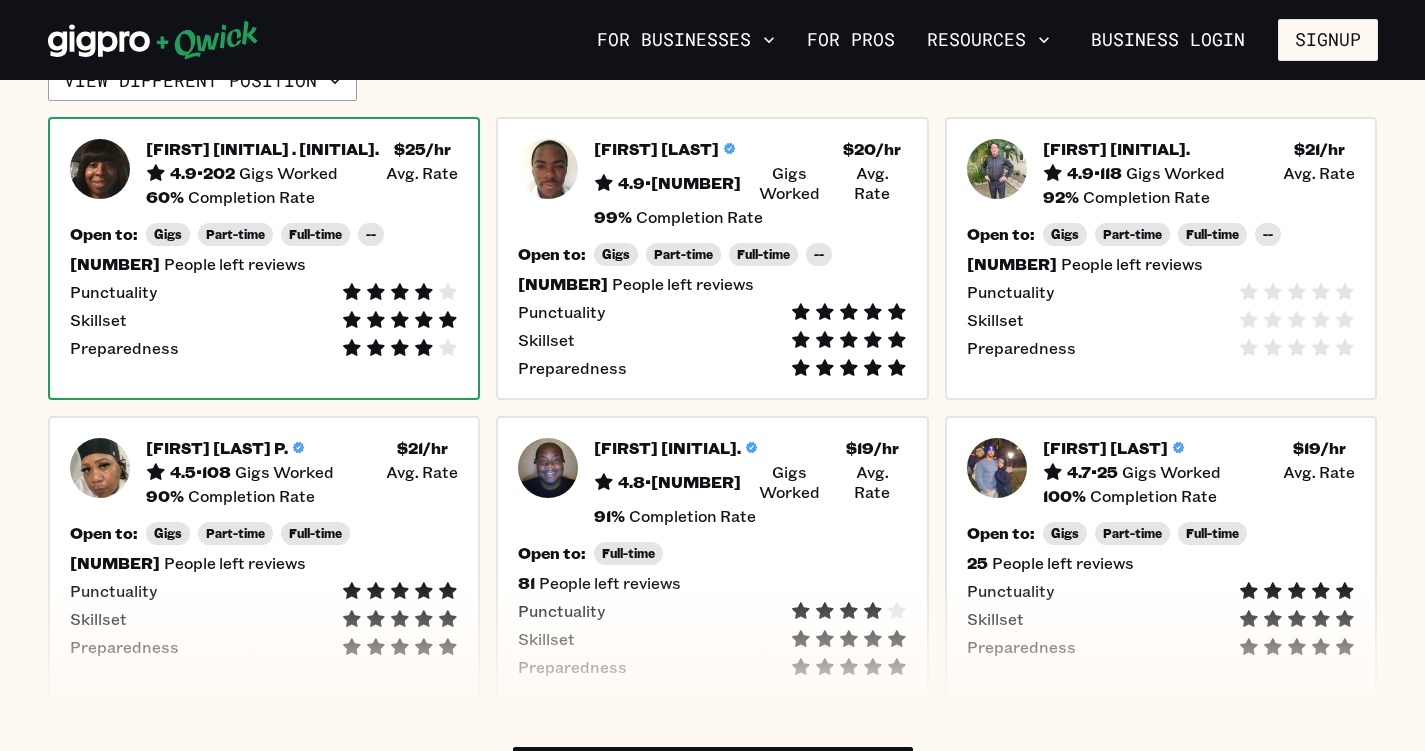 click on "[NUMBER]  •  [NUMBER]" at bounding box center [202, 173] 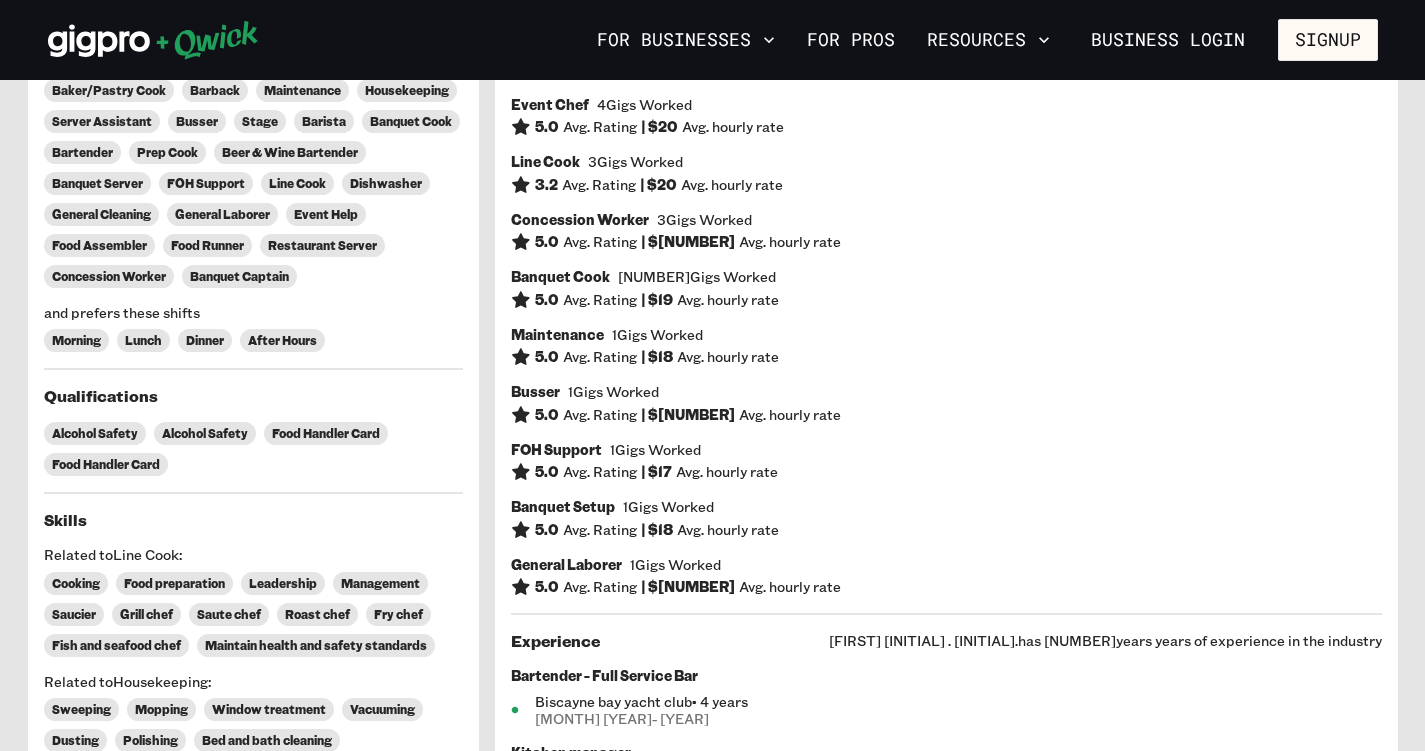 click on "[CITY], [STATE]" at bounding box center [301, -370] 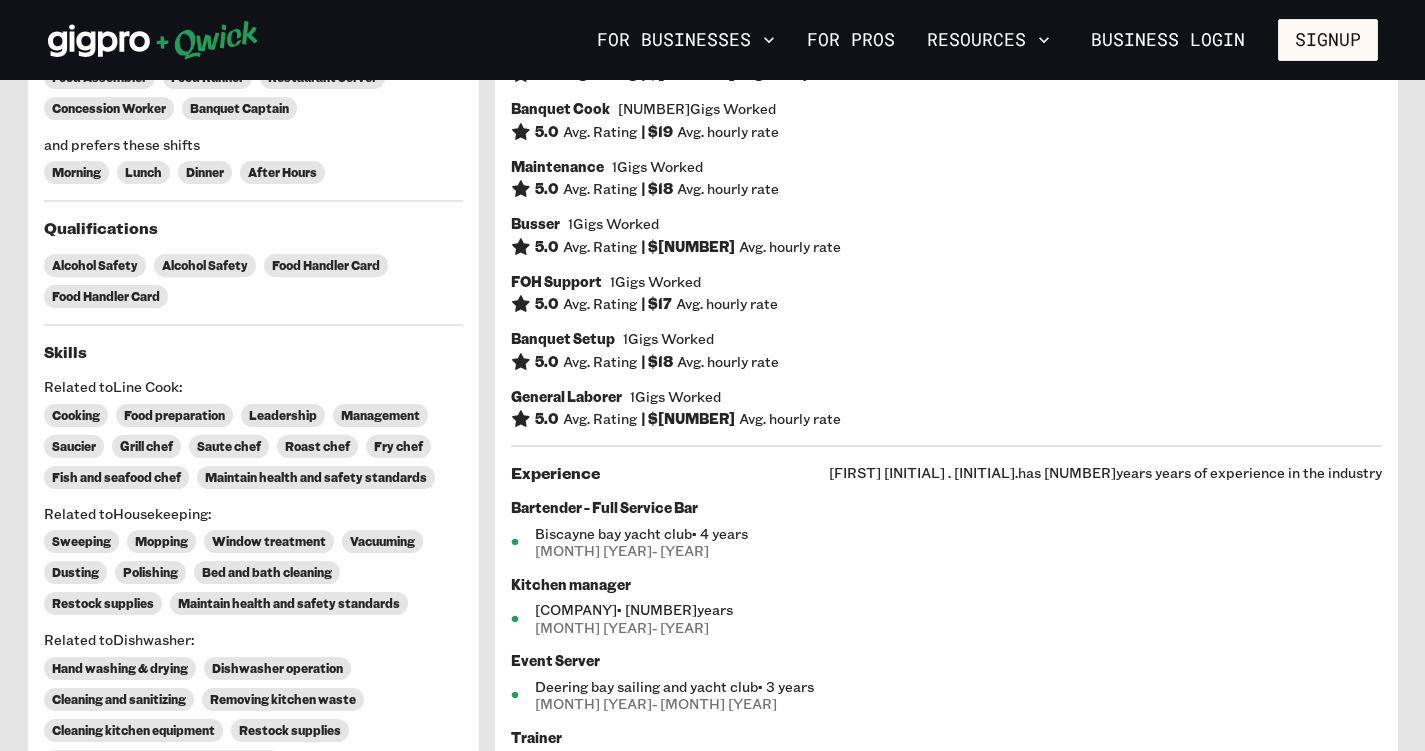 scroll, scrollTop: 0, scrollLeft: 0, axis: both 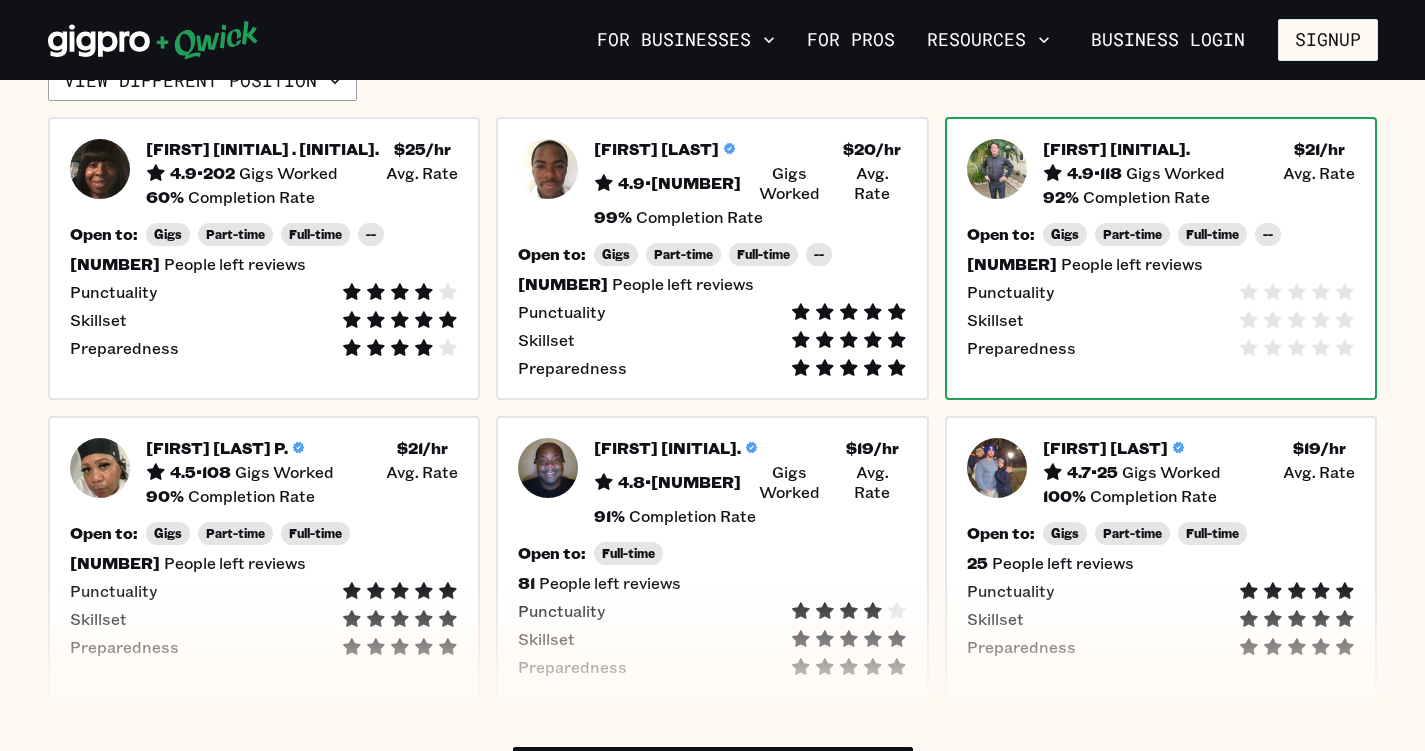 click on "[NUMBER]" at bounding box center (1012, 264) 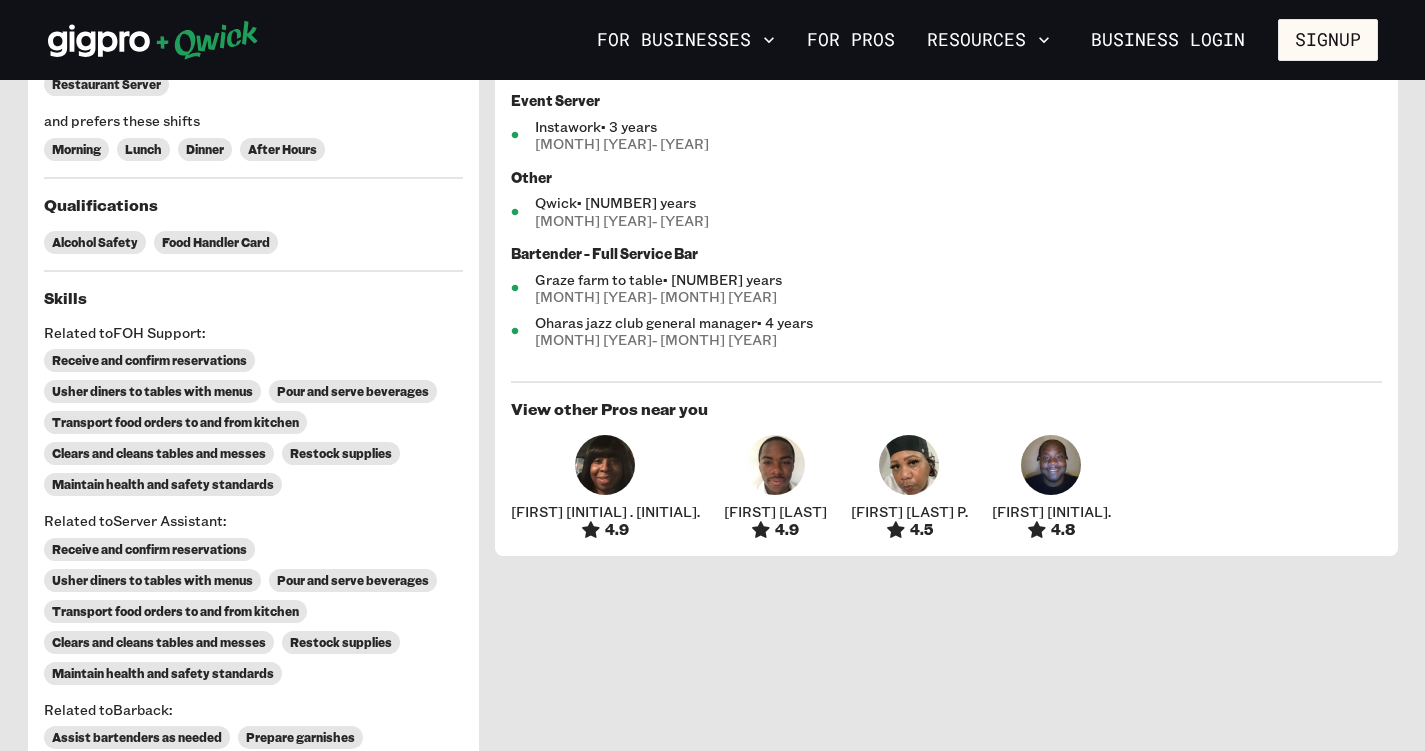 scroll, scrollTop: 0, scrollLeft: 0, axis: both 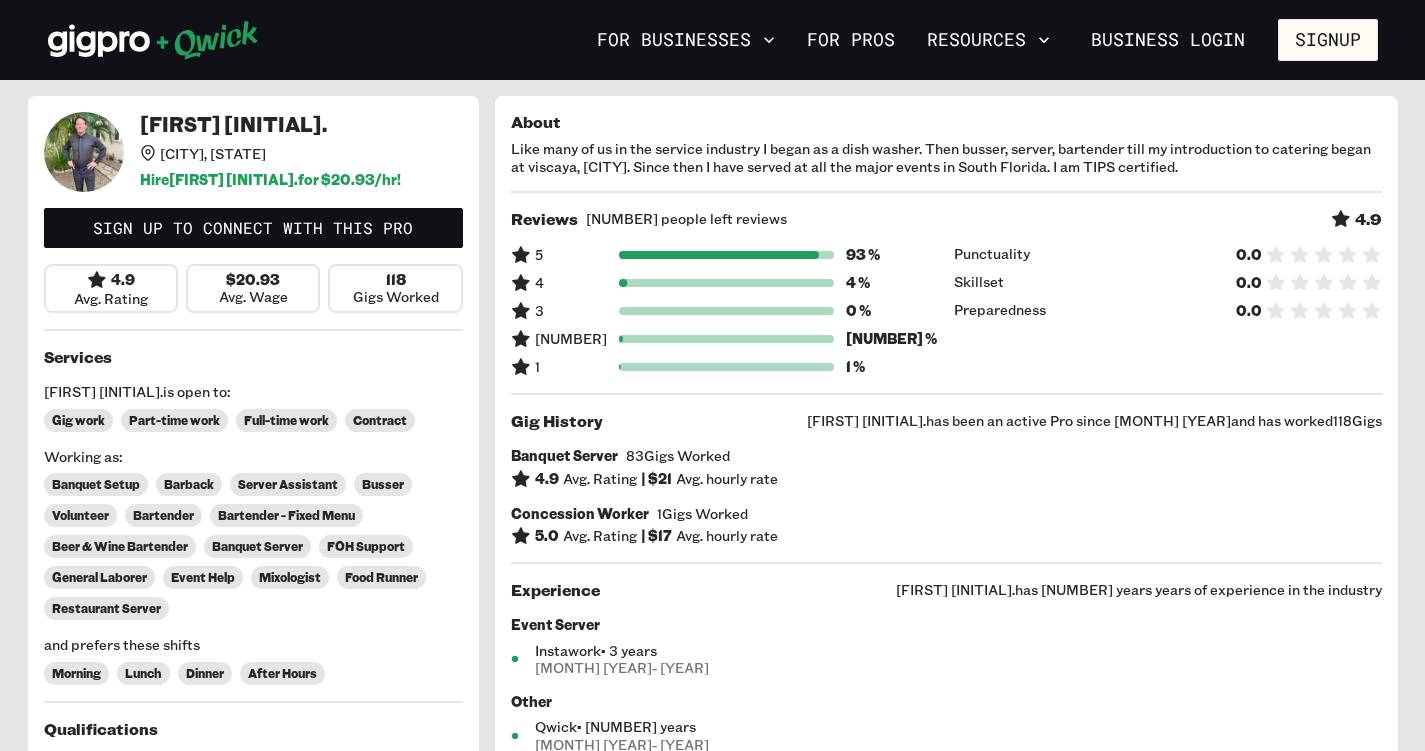 click at bounding box center (84, 152) 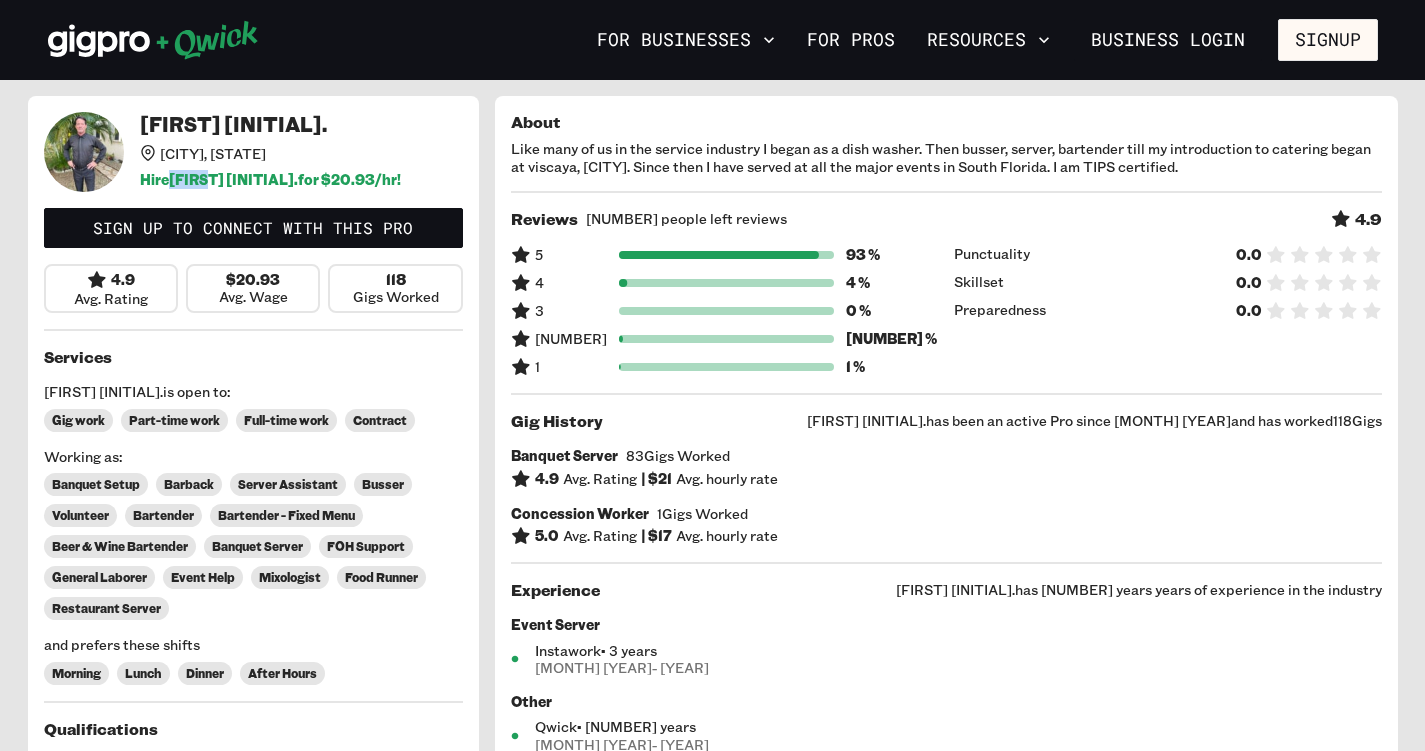 click on "Hire  [FIRST] [LAST]  for $ [NUMBER] . [NUMBER] /hr!" at bounding box center (270, 180) 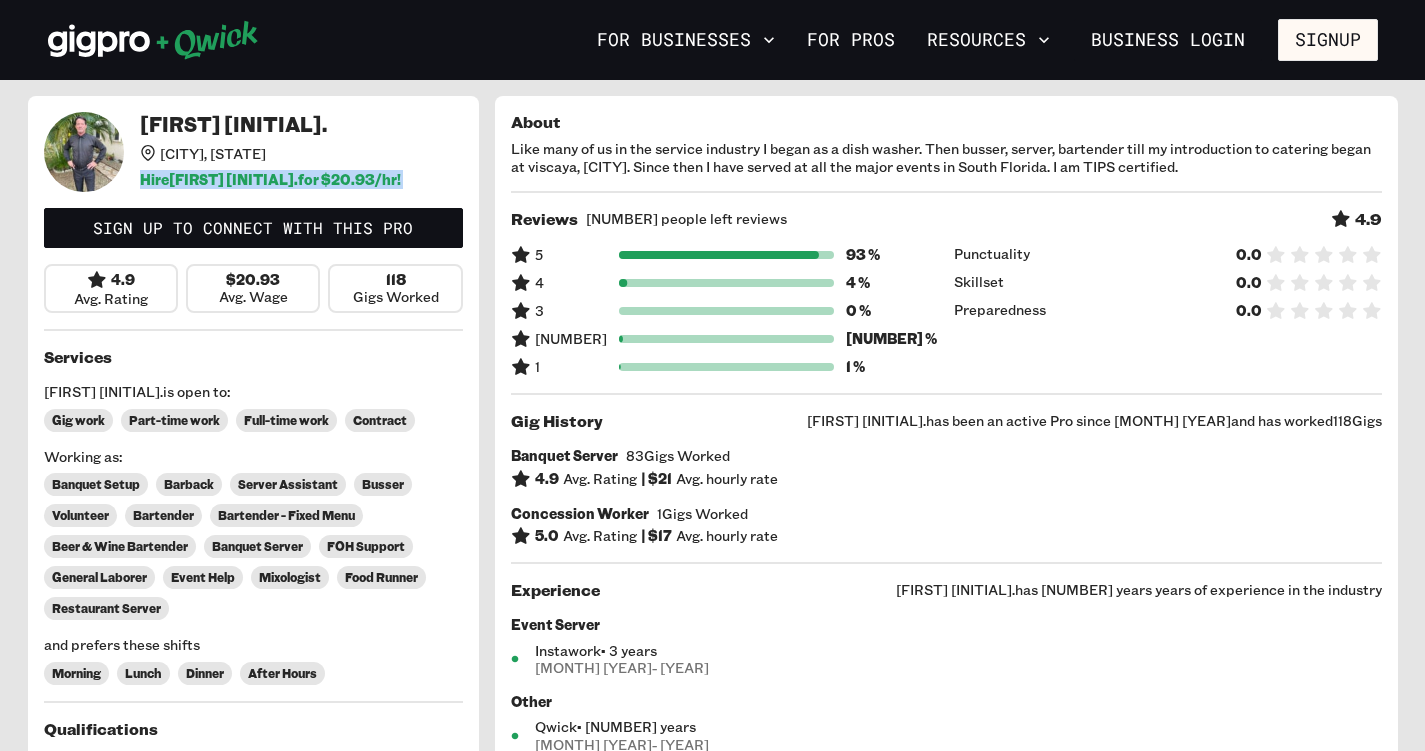 click on "Hire  [FIRST] [LAST]  for $ [NUMBER] . [NUMBER] /hr!" at bounding box center (270, 180) 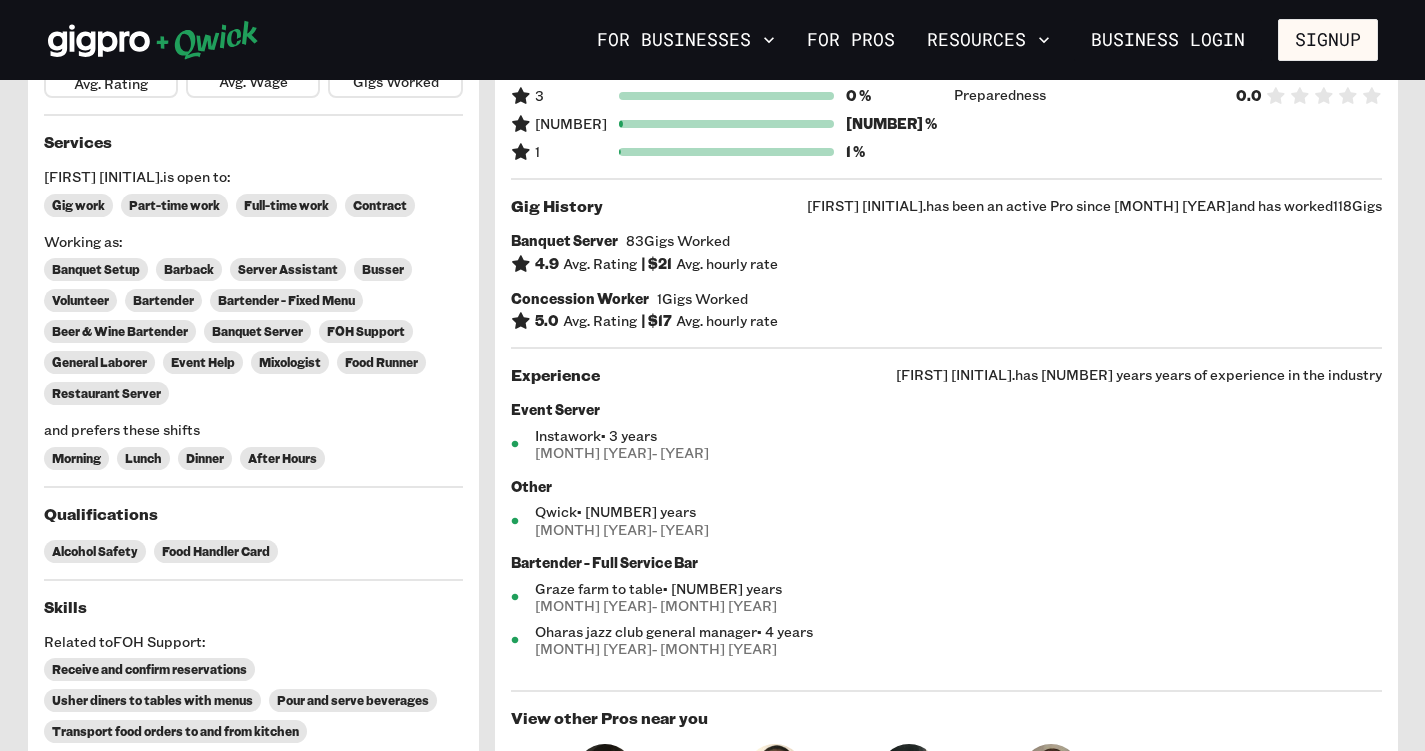 scroll, scrollTop: 0, scrollLeft: 0, axis: both 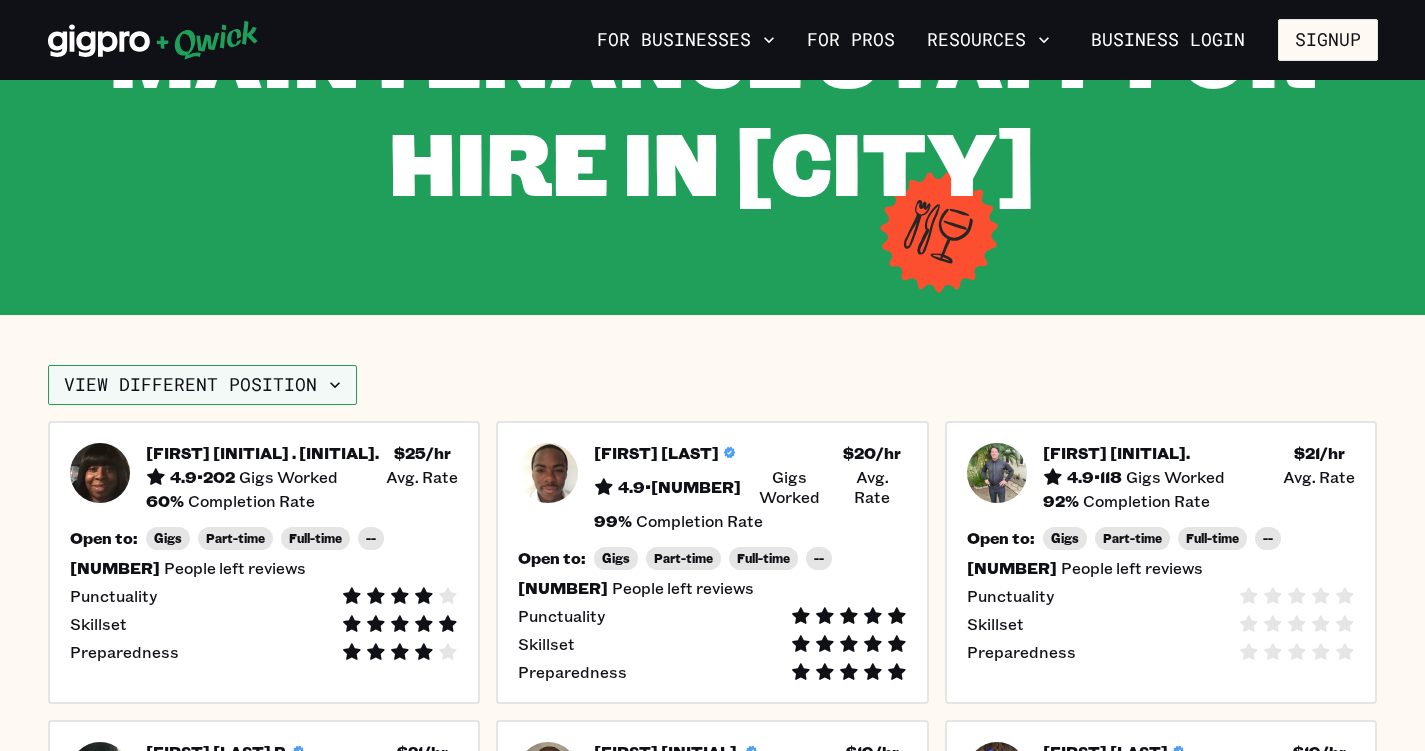 click on "View different position" at bounding box center (202, 385) 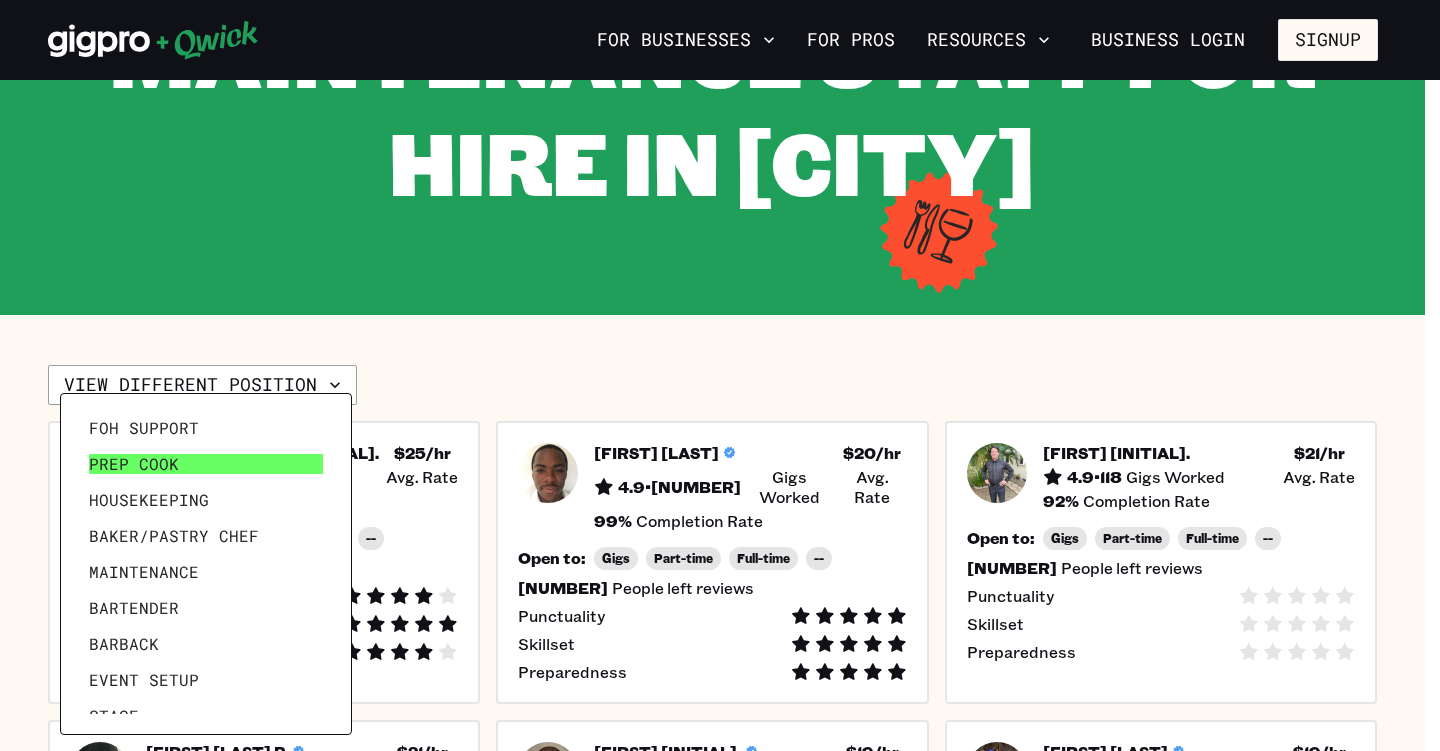 scroll, scrollTop: 96, scrollLeft: 0, axis: vertical 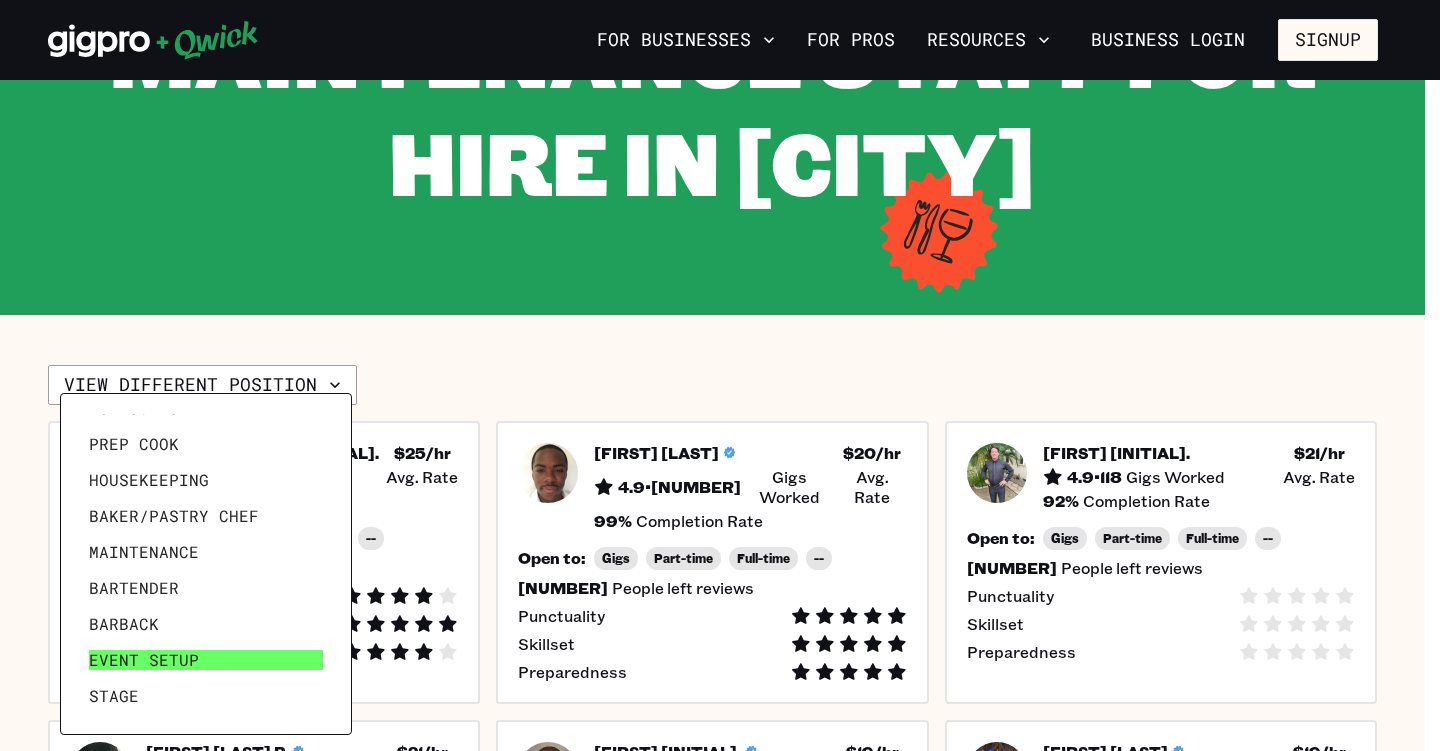 click on "Event Setup" at bounding box center [144, 660] 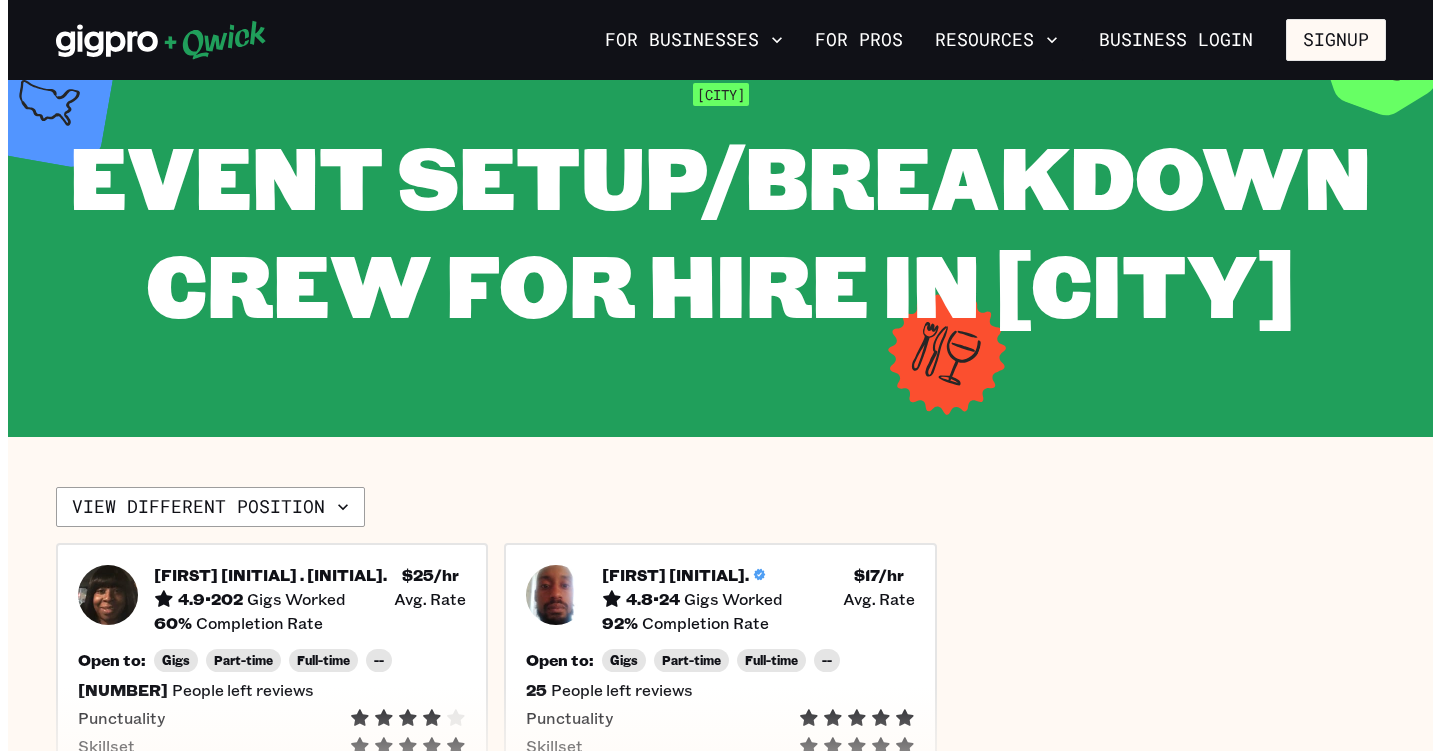 scroll, scrollTop: 0, scrollLeft: 0, axis: both 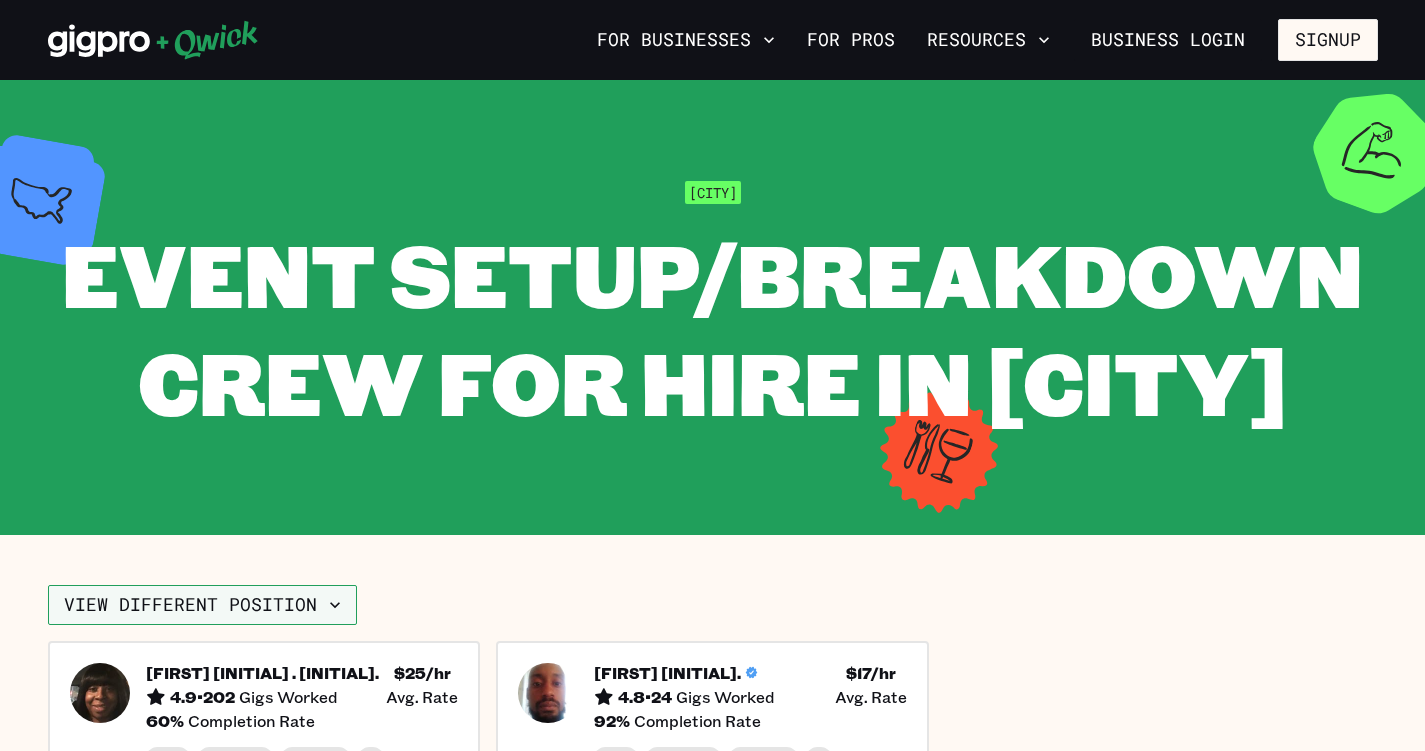 click on "View different position" at bounding box center (202, 605) 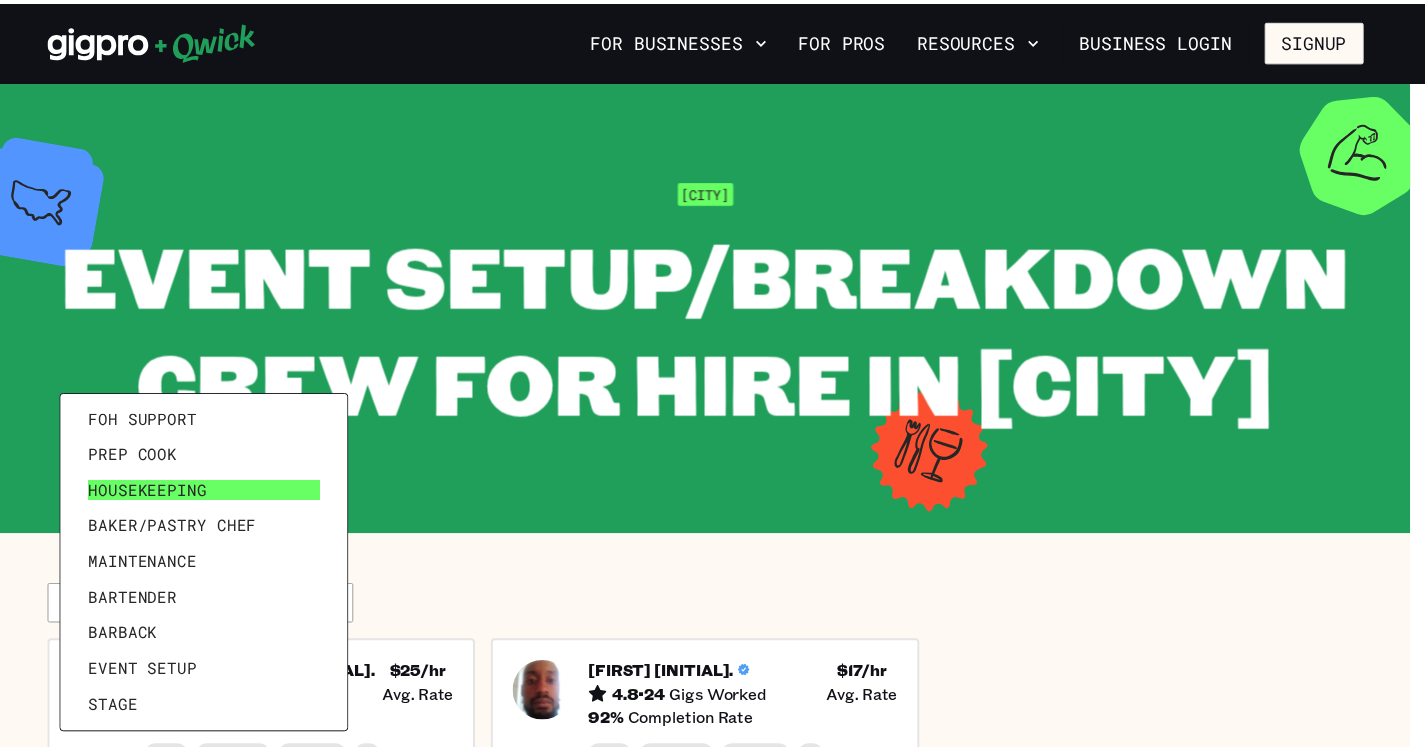 scroll, scrollTop: 96, scrollLeft: 0, axis: vertical 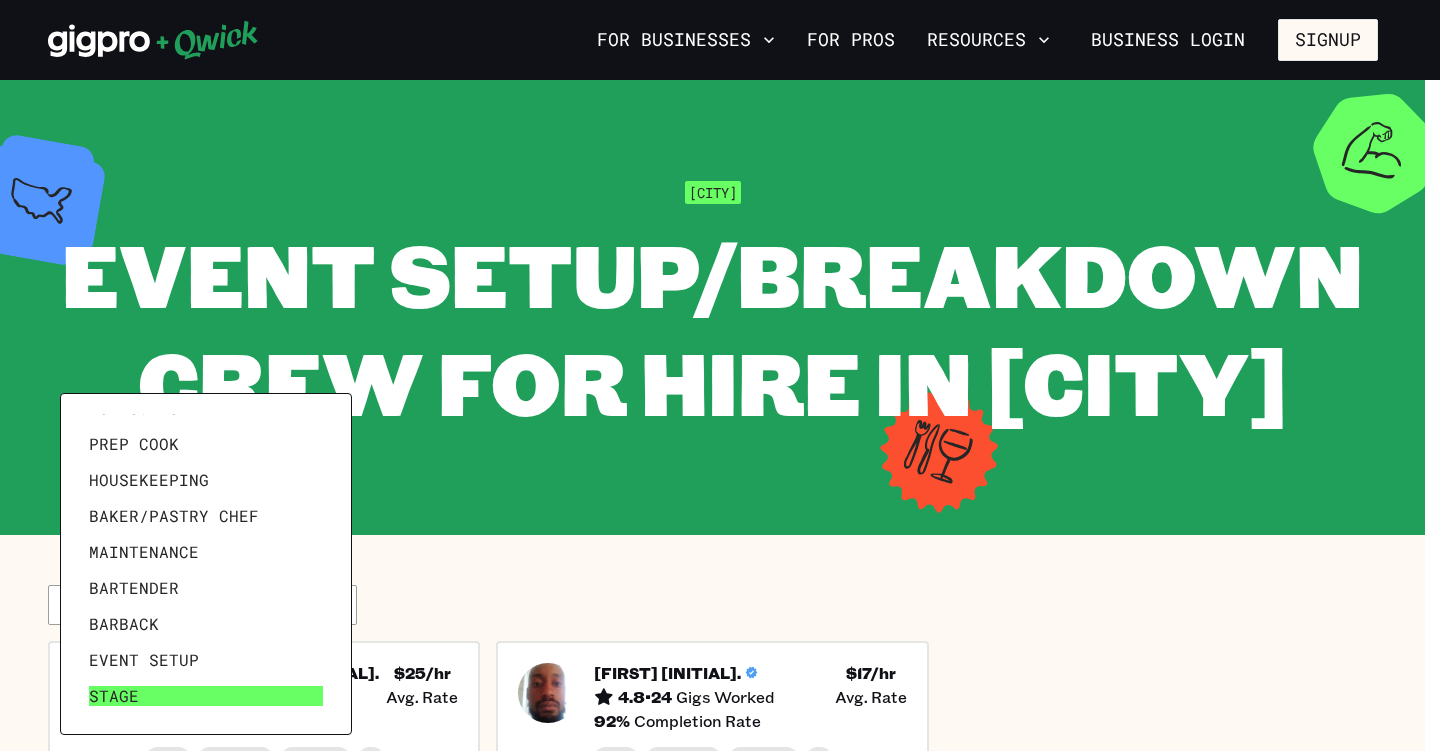 click on "Stage" at bounding box center (206, 696) 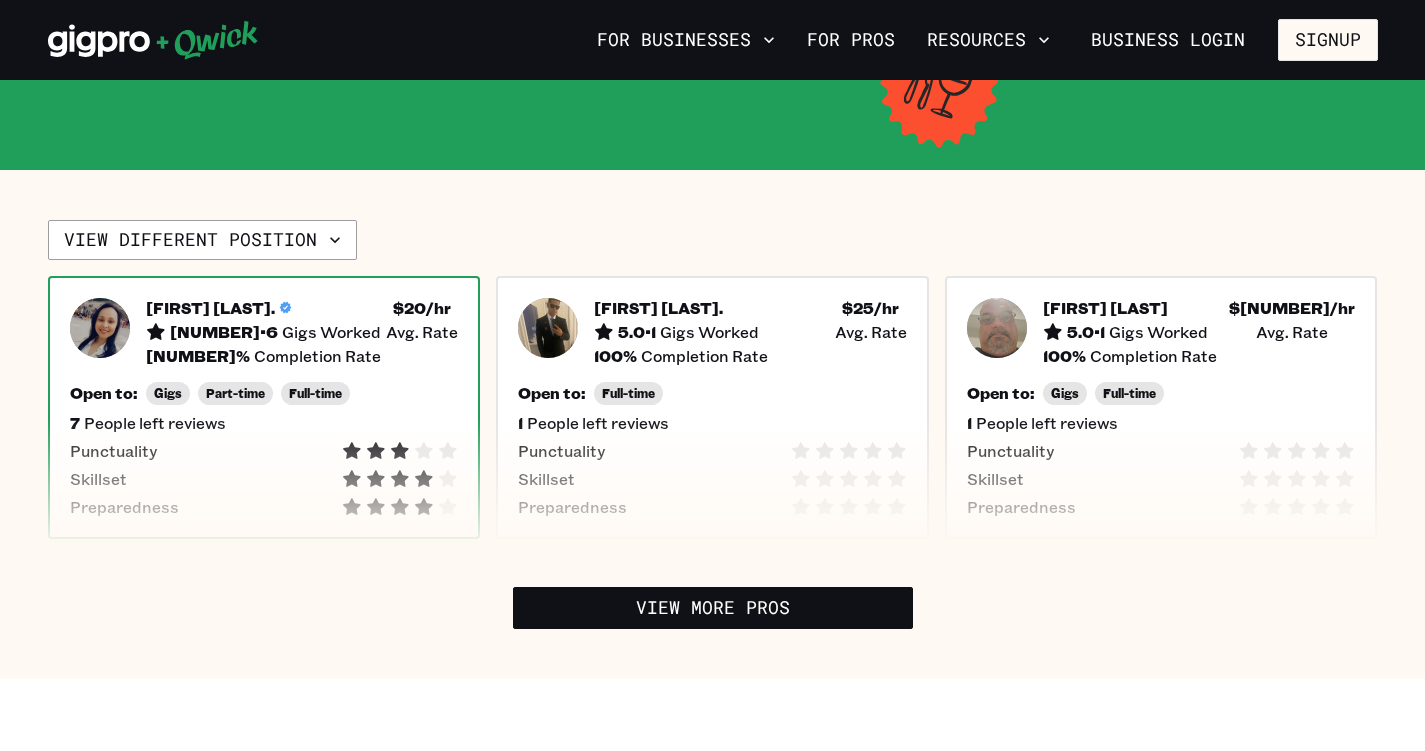 scroll, scrollTop: 366, scrollLeft: 0, axis: vertical 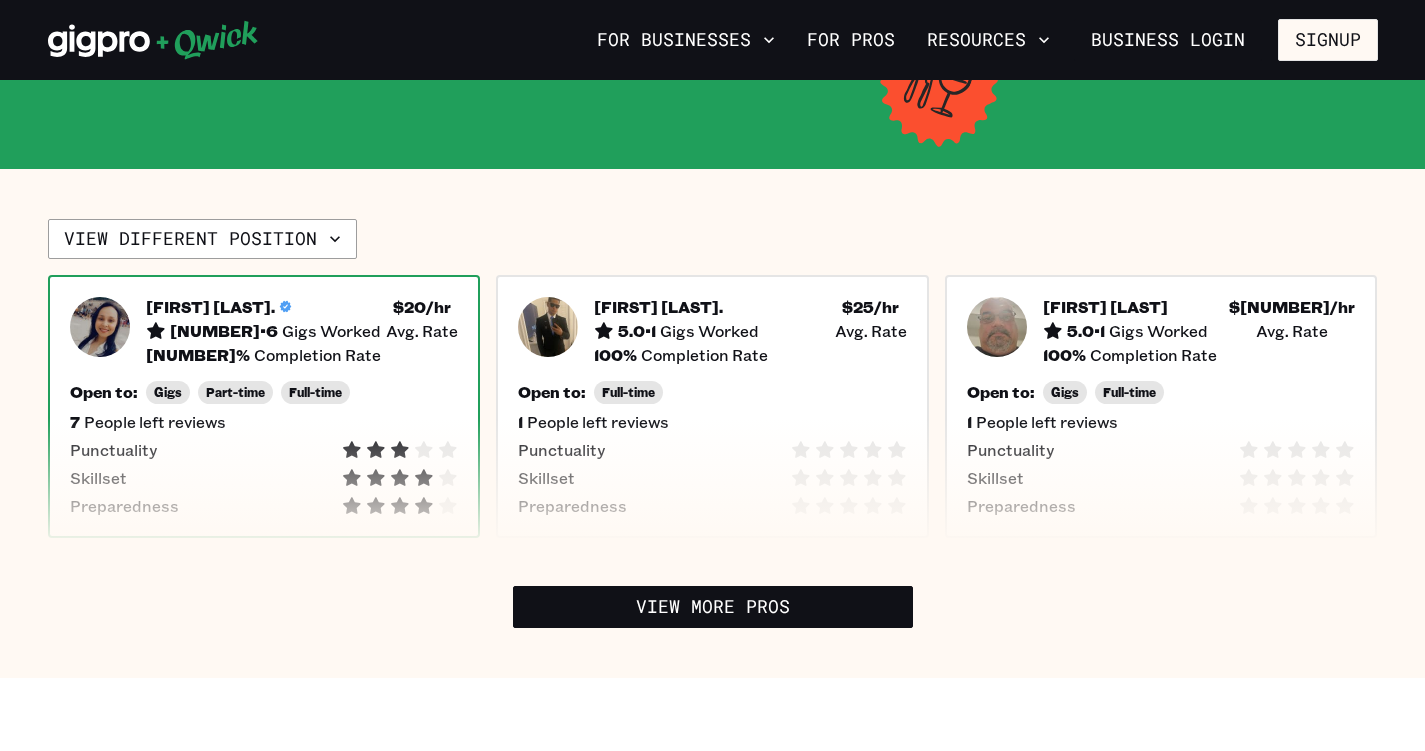 click on "Skillset" at bounding box center [264, 478] 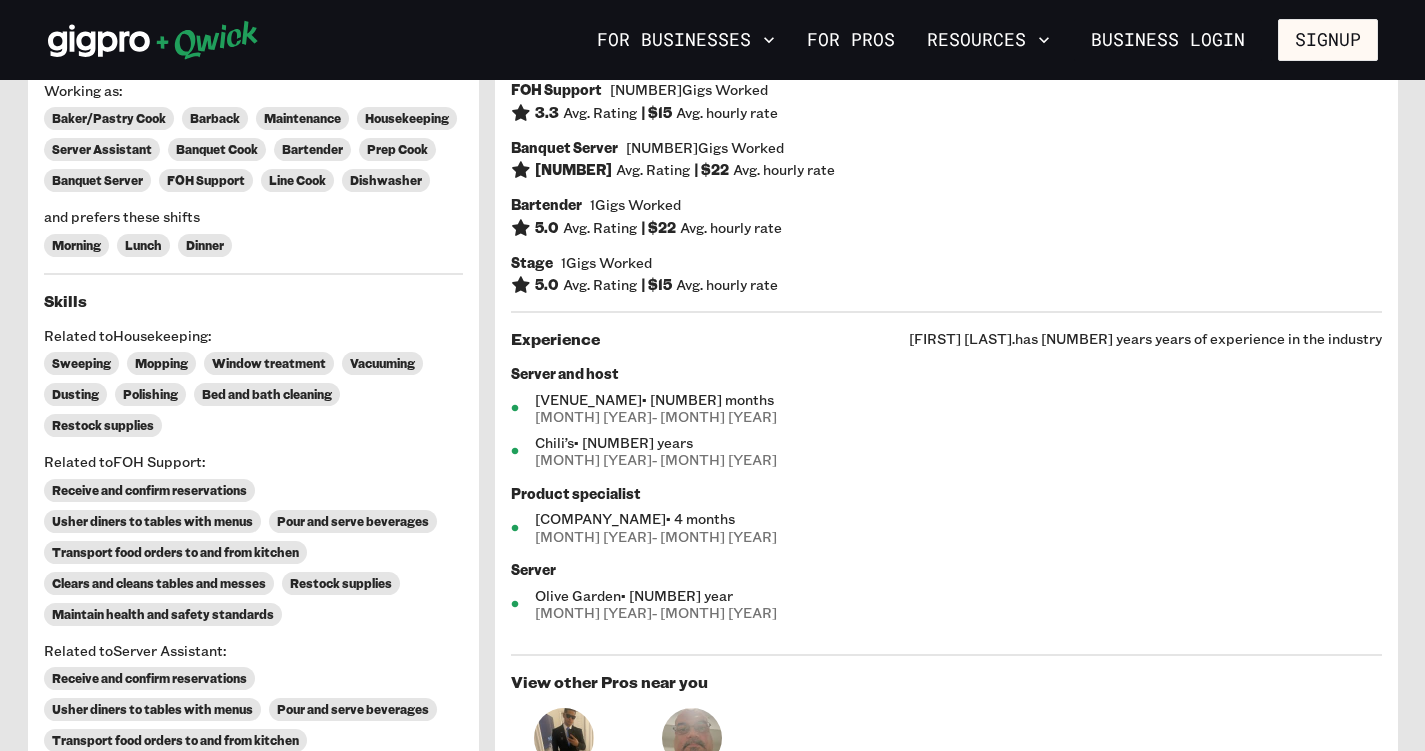 scroll, scrollTop: 0, scrollLeft: 0, axis: both 